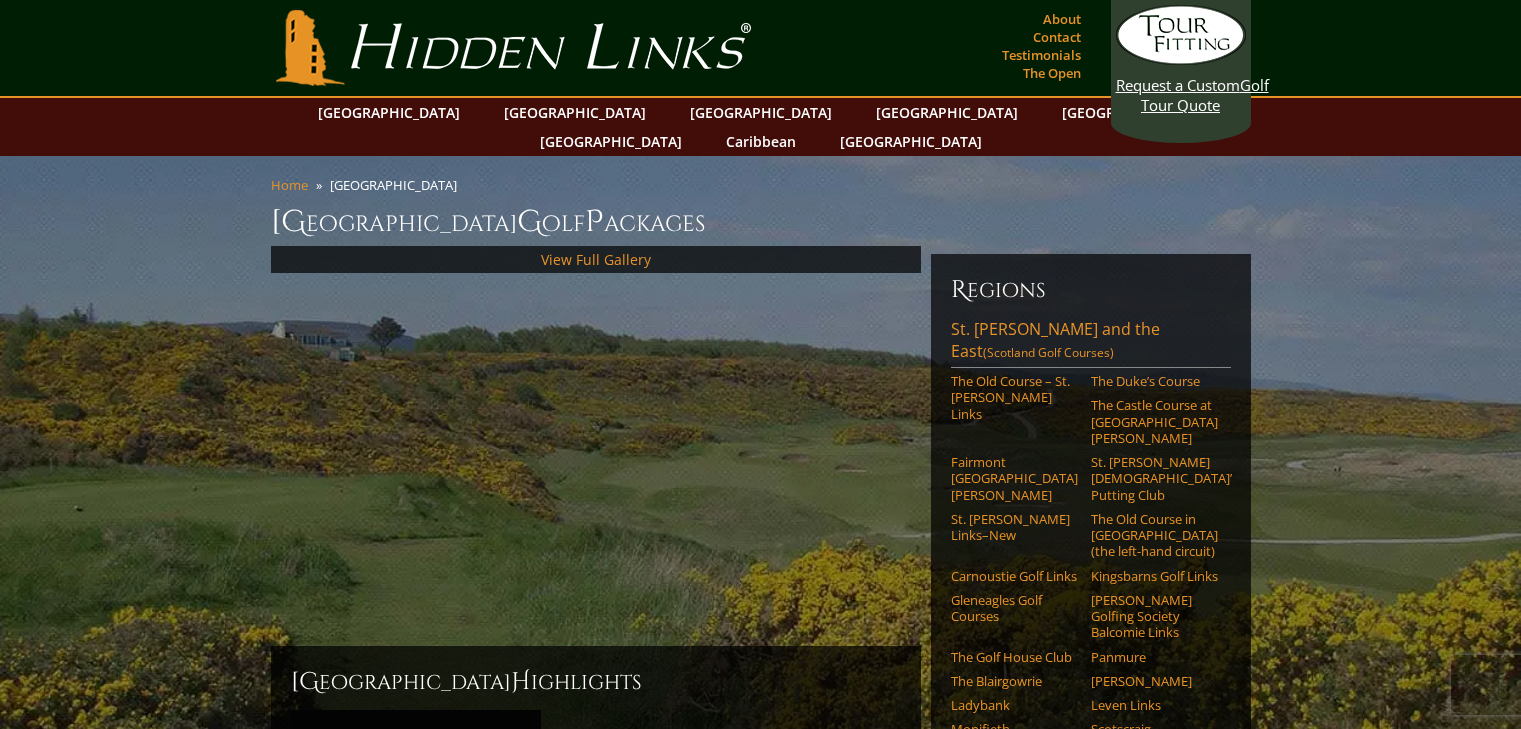 scroll, scrollTop: 0, scrollLeft: 0, axis: both 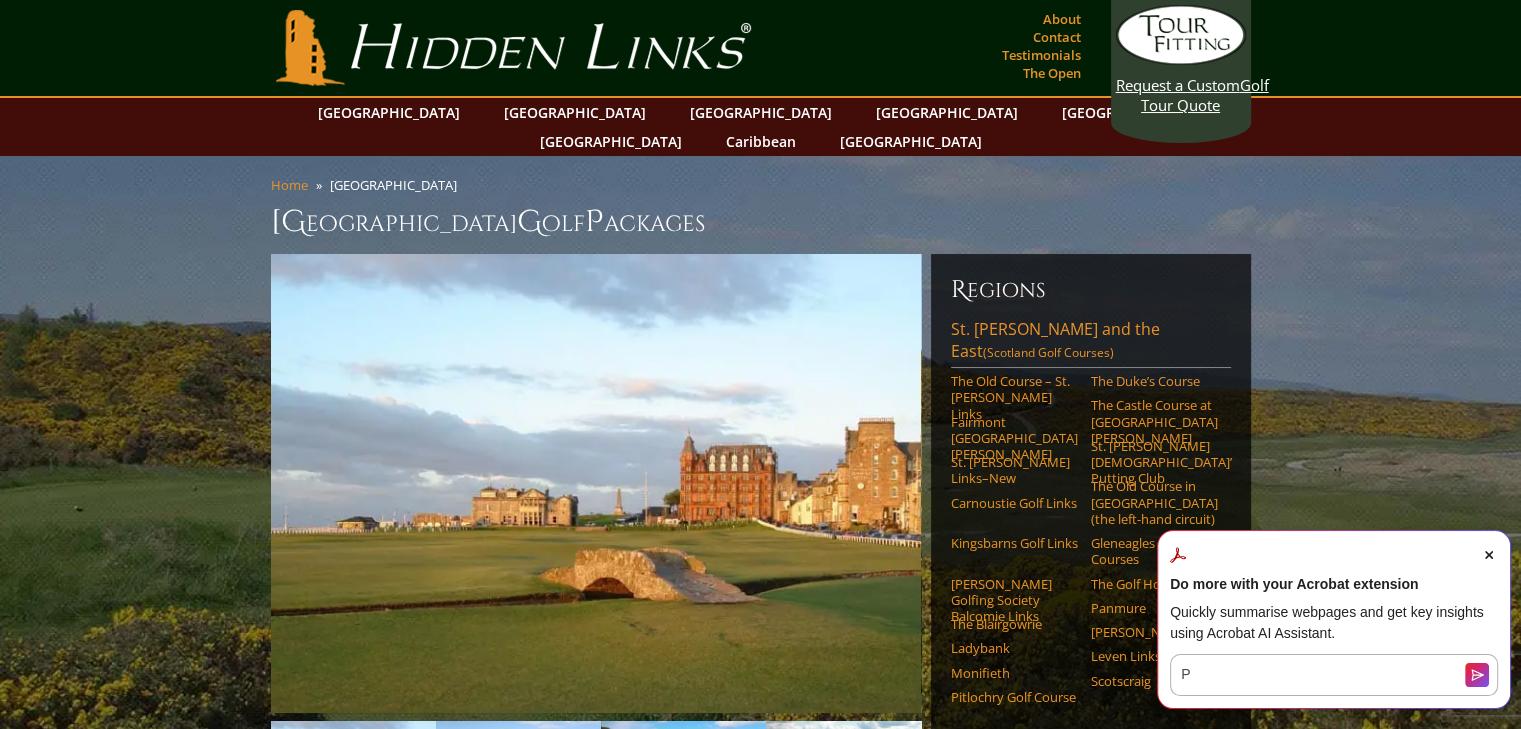 click 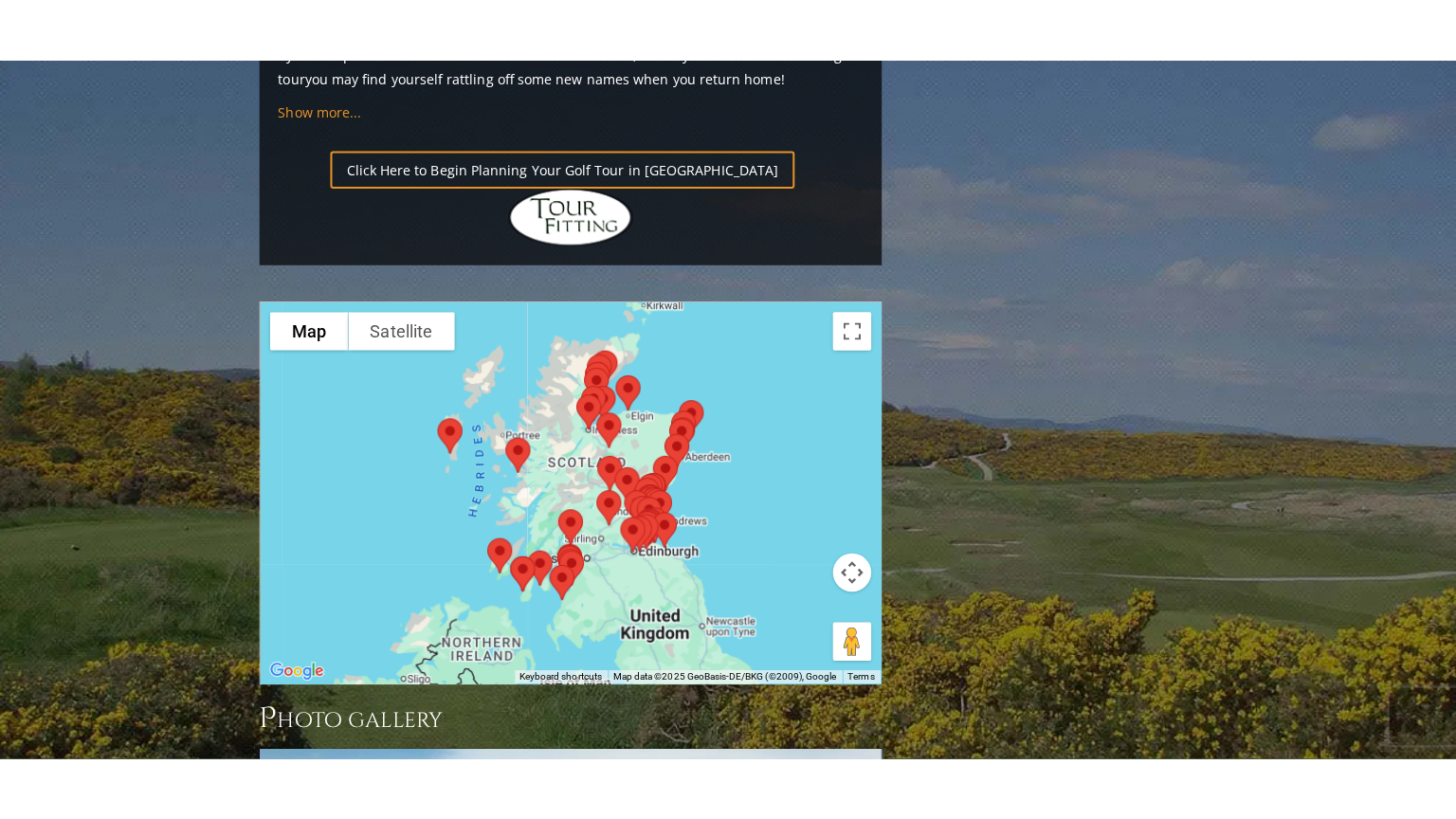 scroll, scrollTop: 2163, scrollLeft: 0, axis: vertical 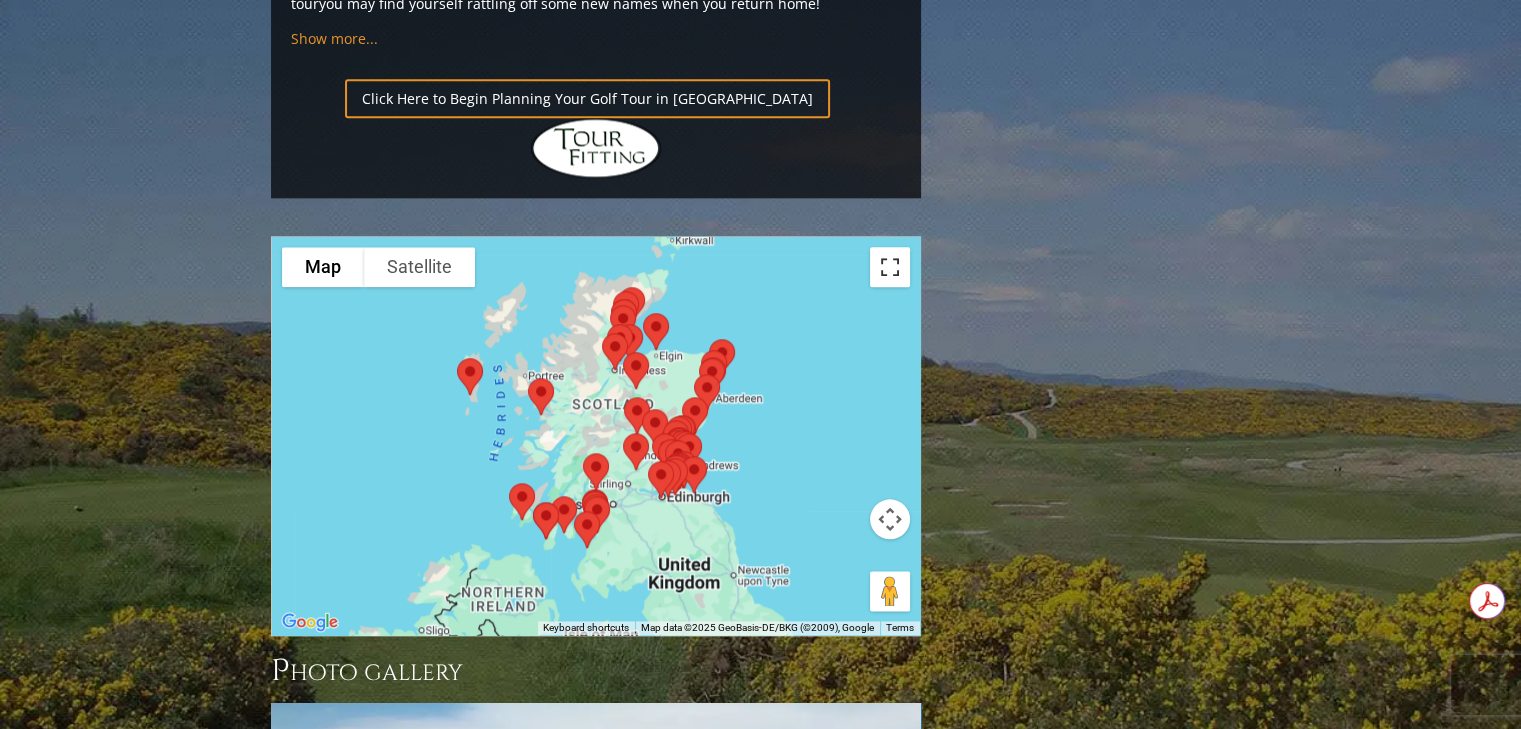 click at bounding box center [890, 267] 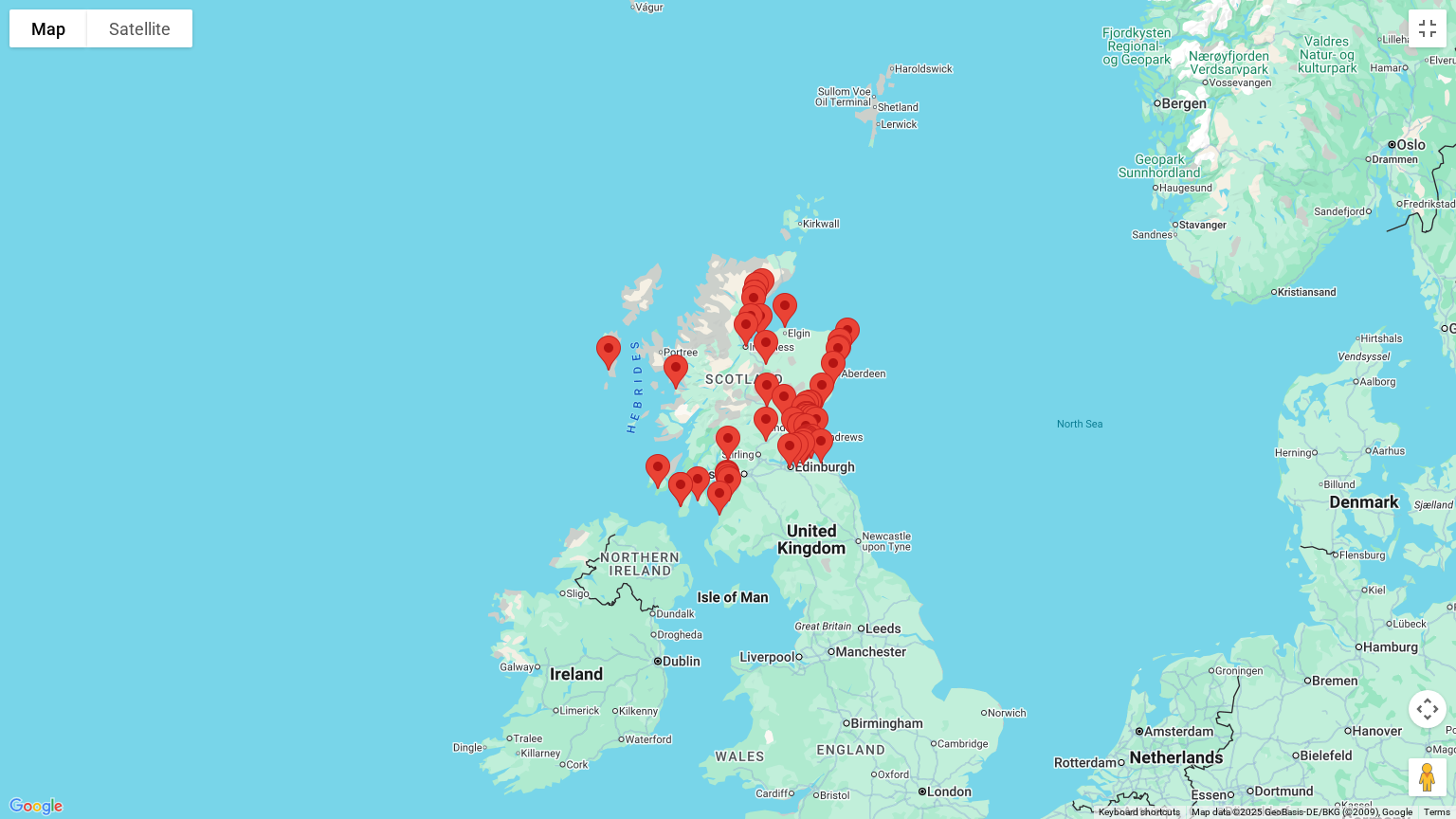click at bounding box center [811, 441] 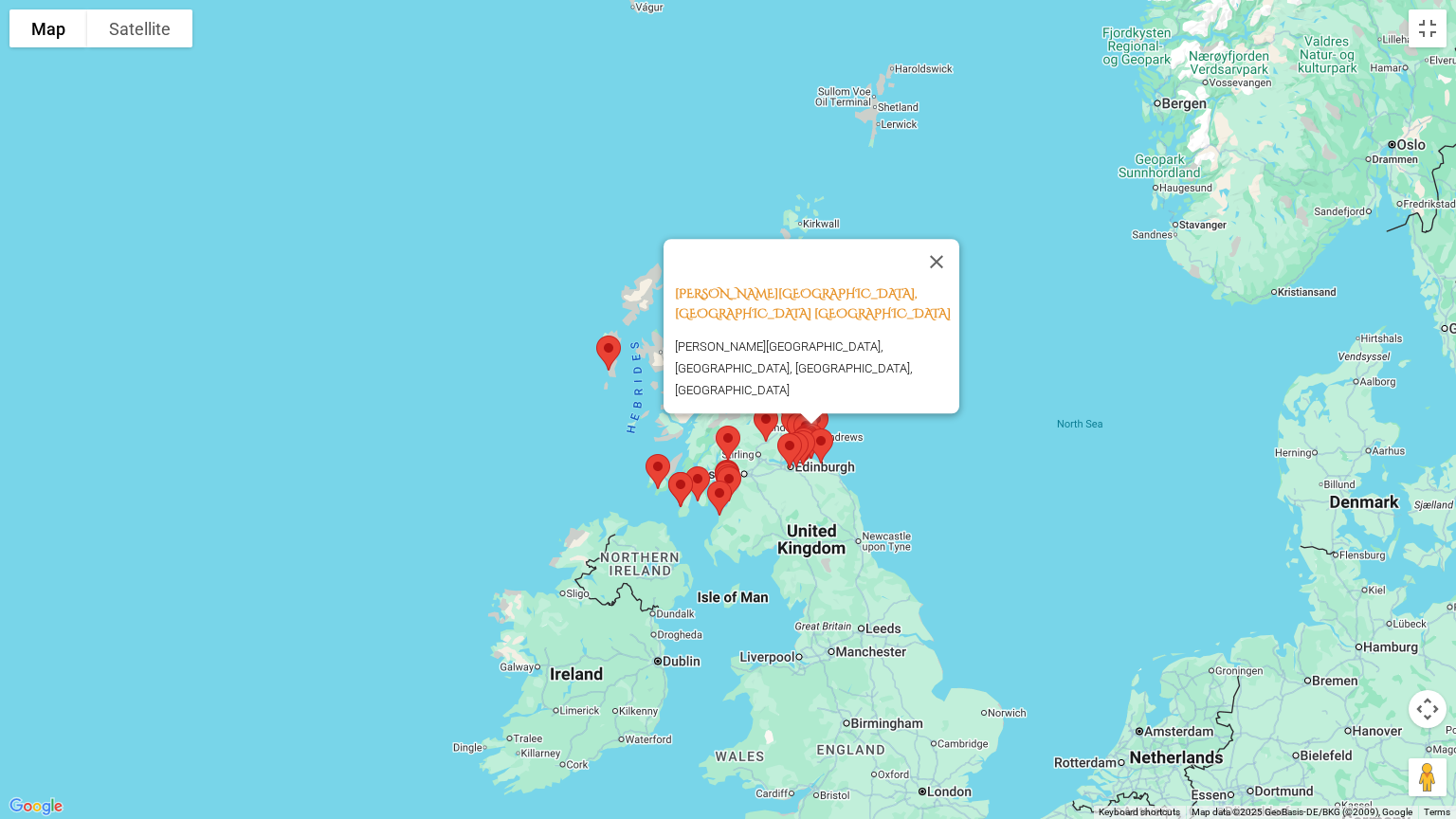 click on "[PERSON_NAME][GEOGRAPHIC_DATA], [GEOGRAPHIC_DATA] [GEOGRAPHIC_DATA]
[PERSON_NAME][GEOGRAPHIC_DATA], [GEOGRAPHIC_DATA], [GEOGRAPHIC_DATA], [GEOGRAPHIC_DATA]" at bounding box center (728, 410) 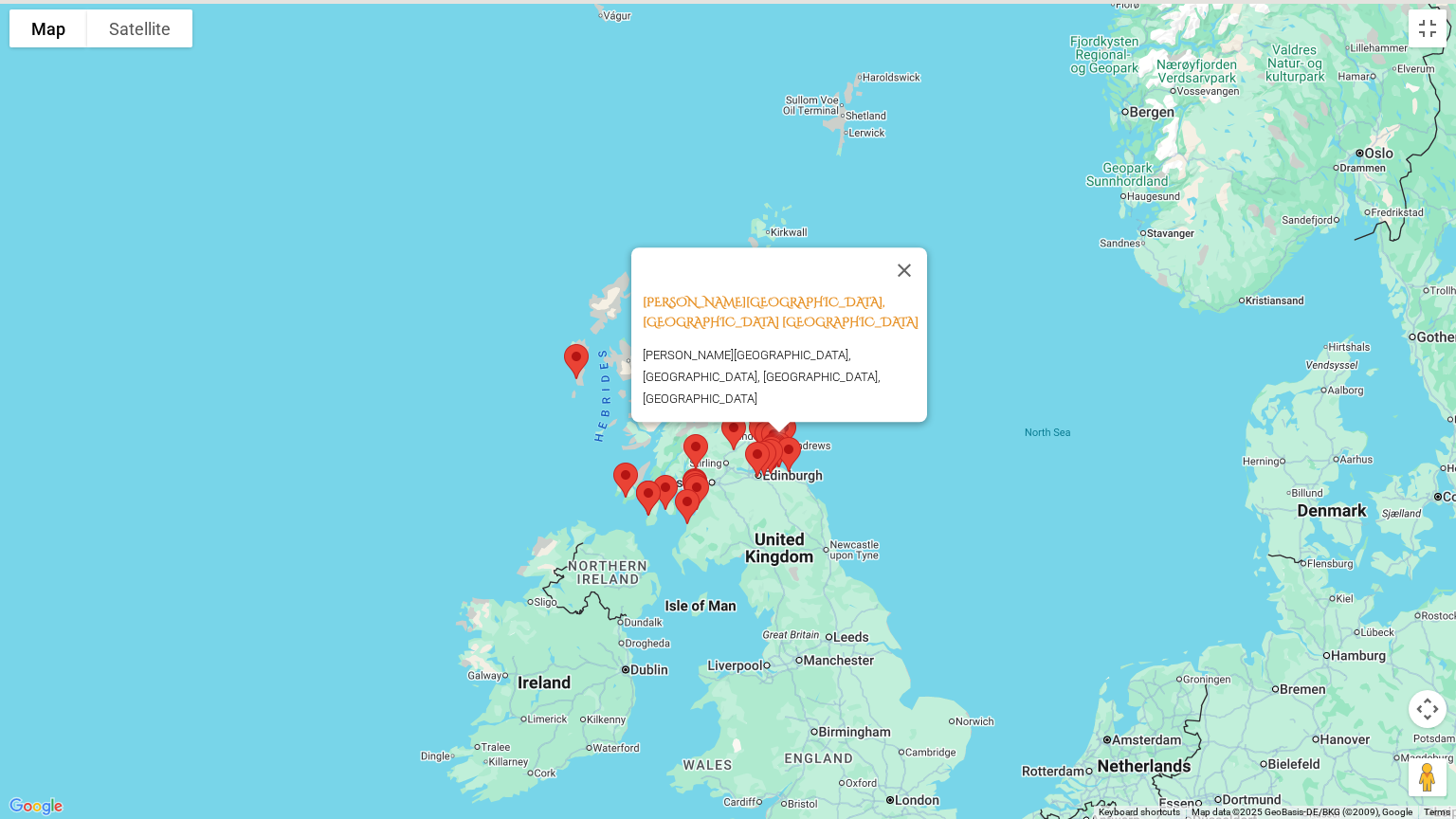 drag, startPoint x: 1190, startPoint y: 561, endPoint x: 1155, endPoint y: 576, distance: 38.078866 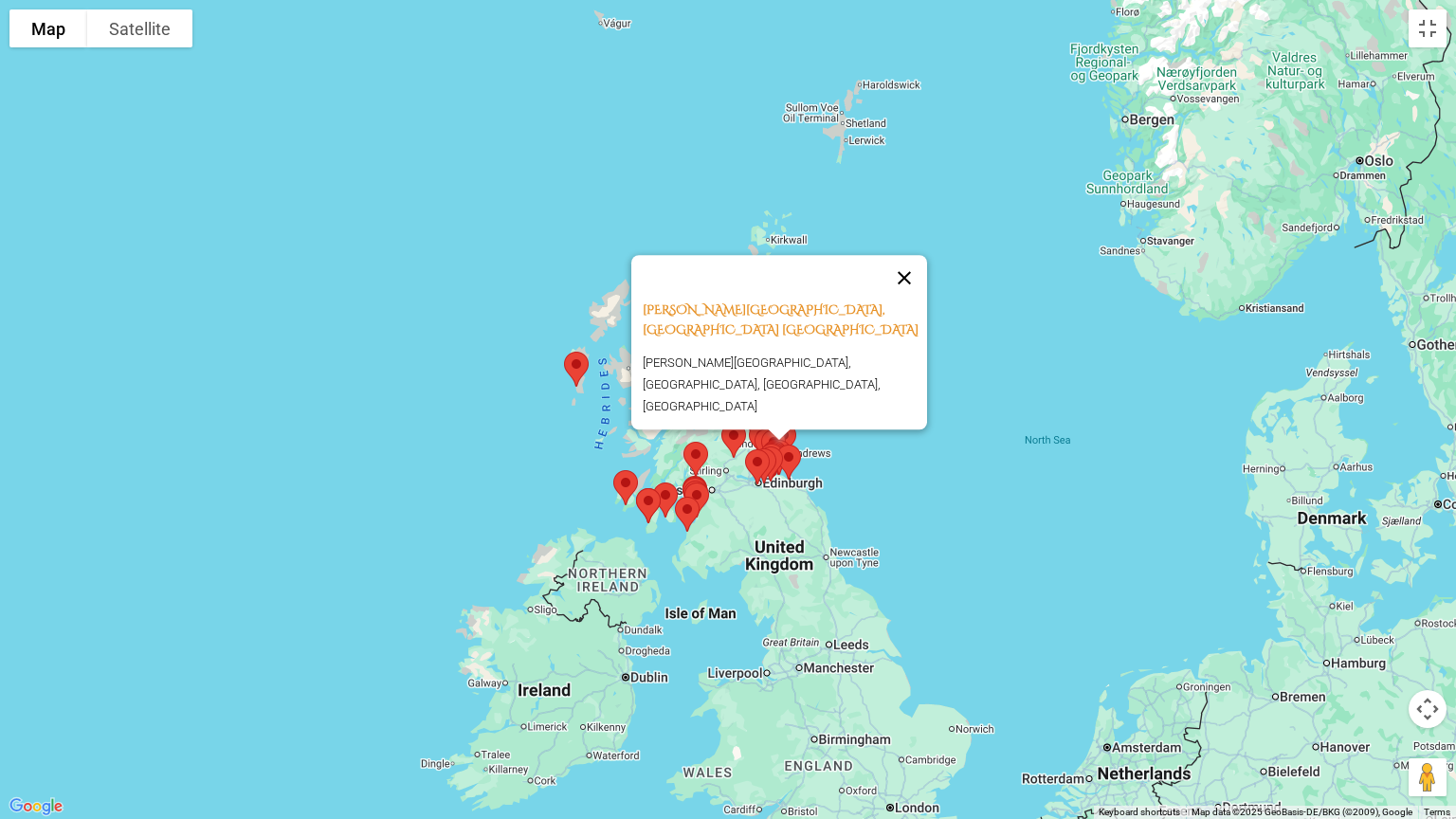 click at bounding box center [904, 278] 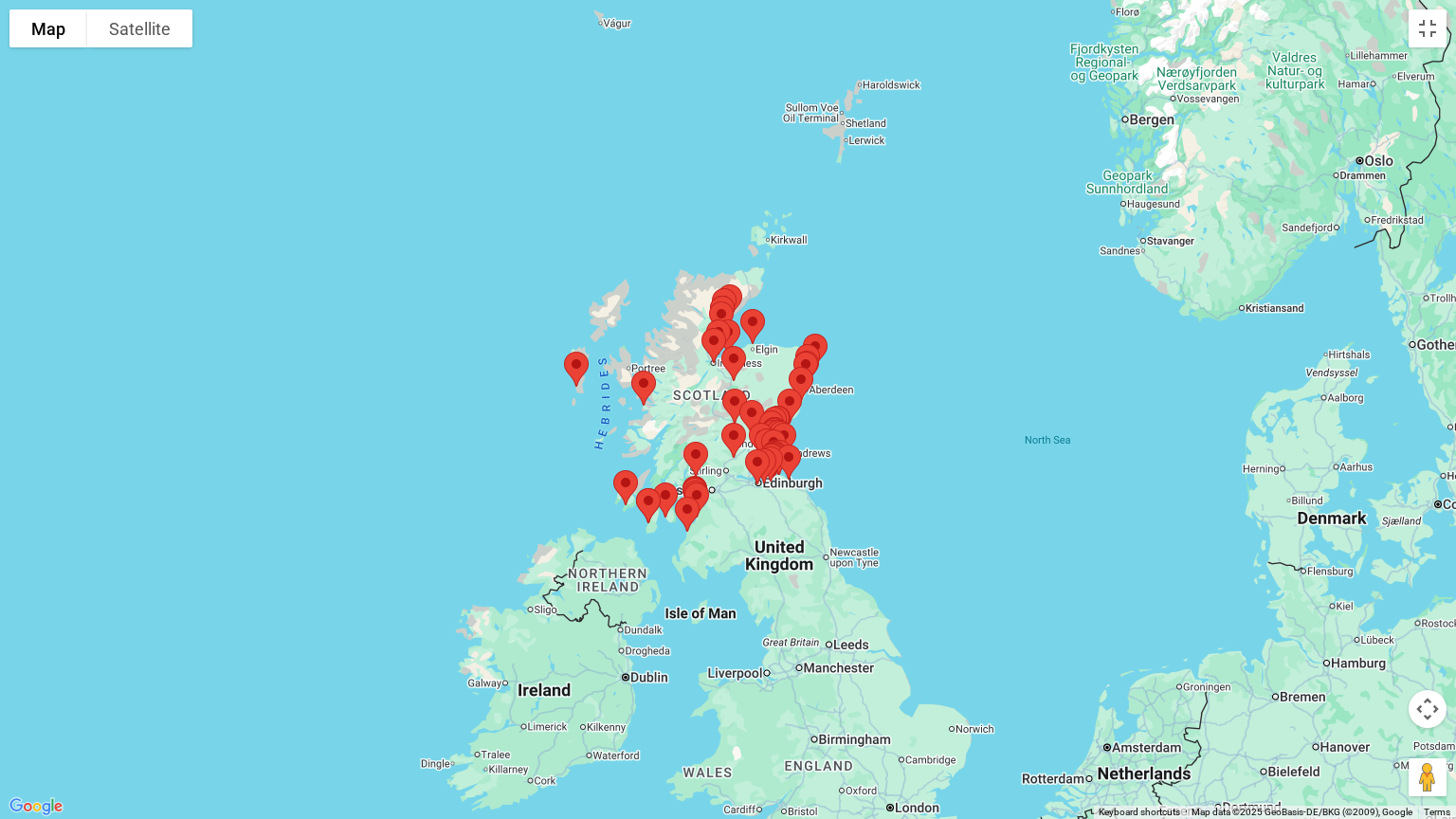 click on "To navigate, press the arrow keys." at bounding box center (728, 410) 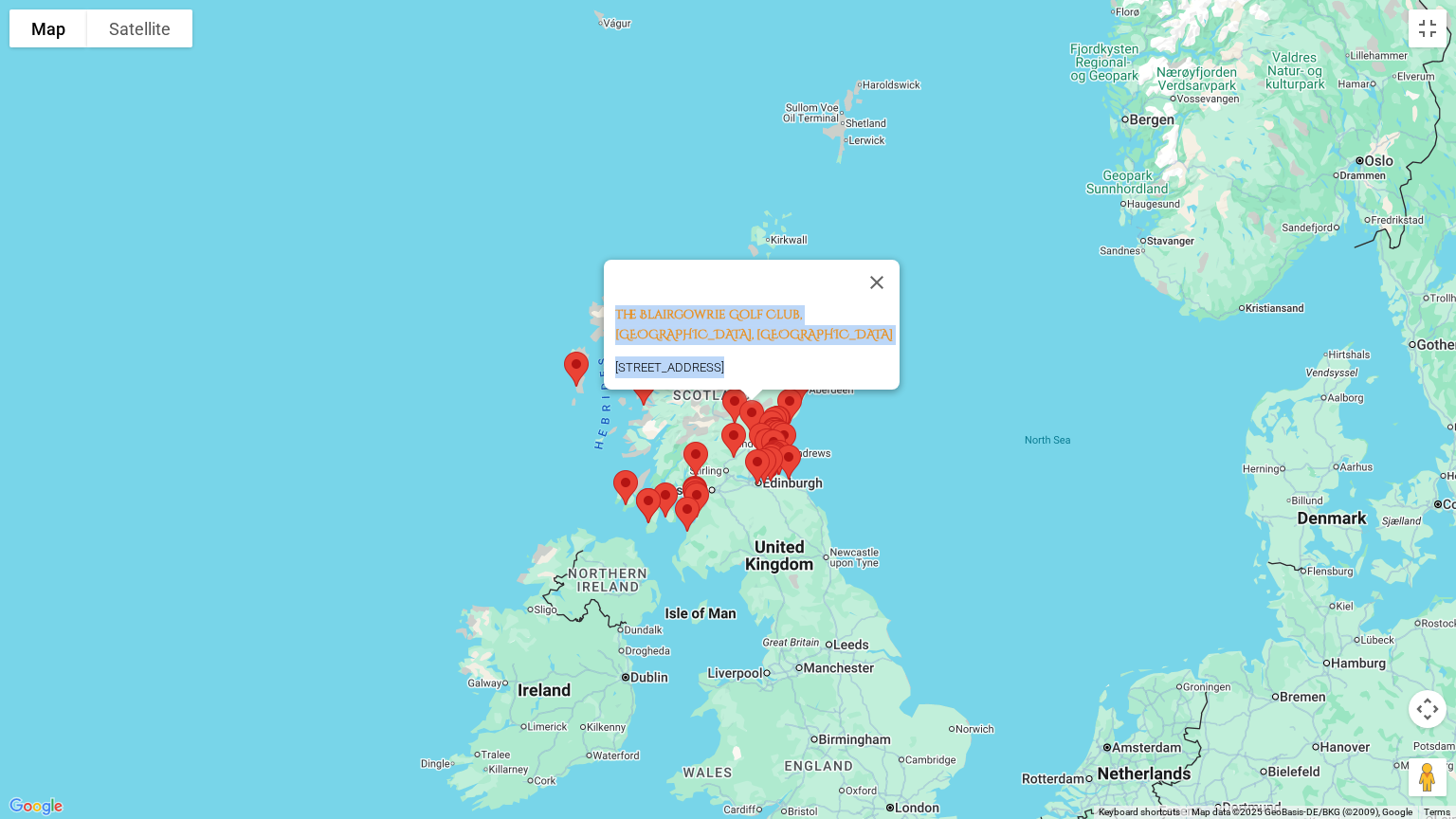 click at bounding box center [752, 395] 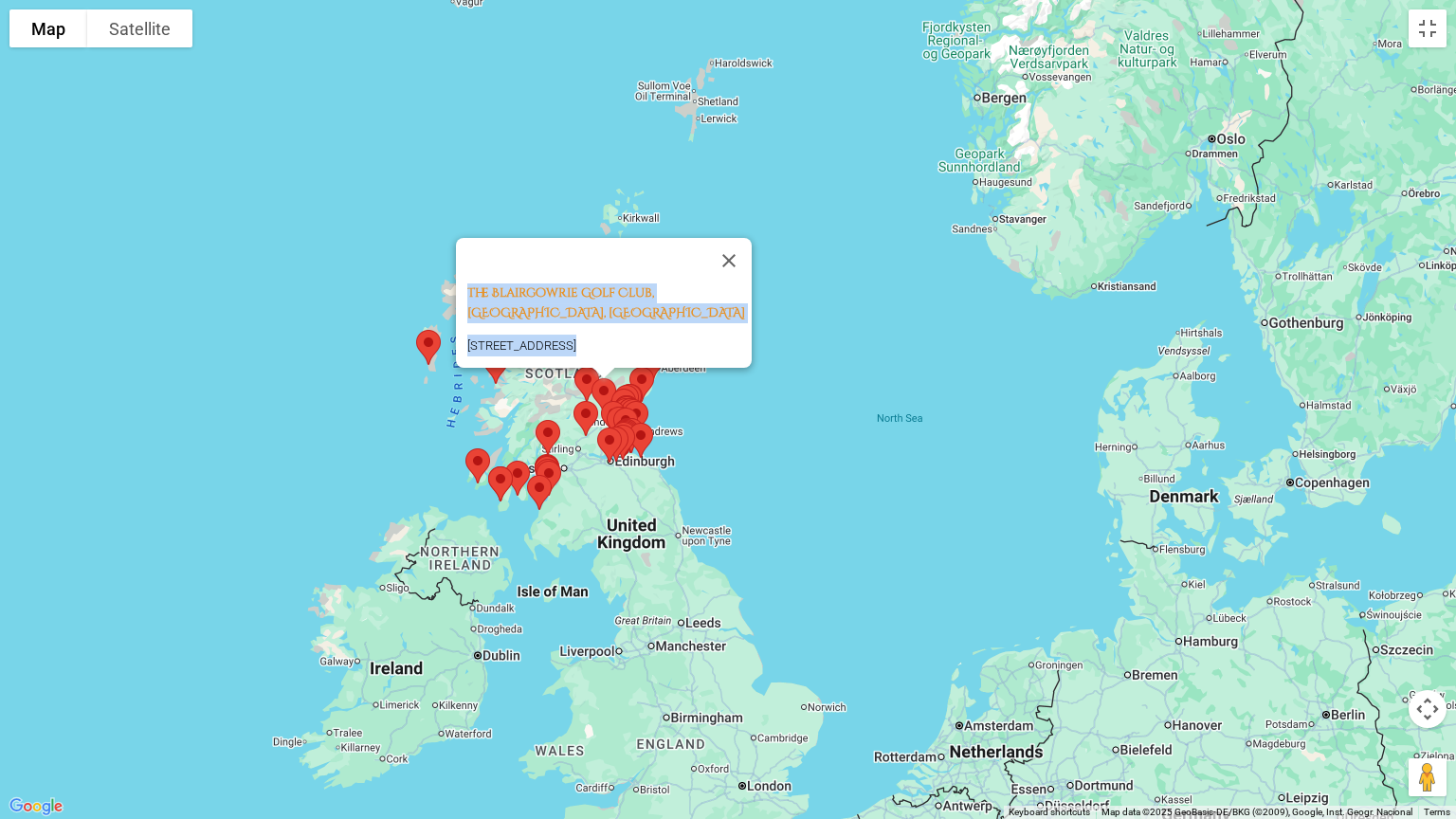 drag, startPoint x: 1027, startPoint y: 616, endPoint x: 873, endPoint y: 587, distance: 156.70673 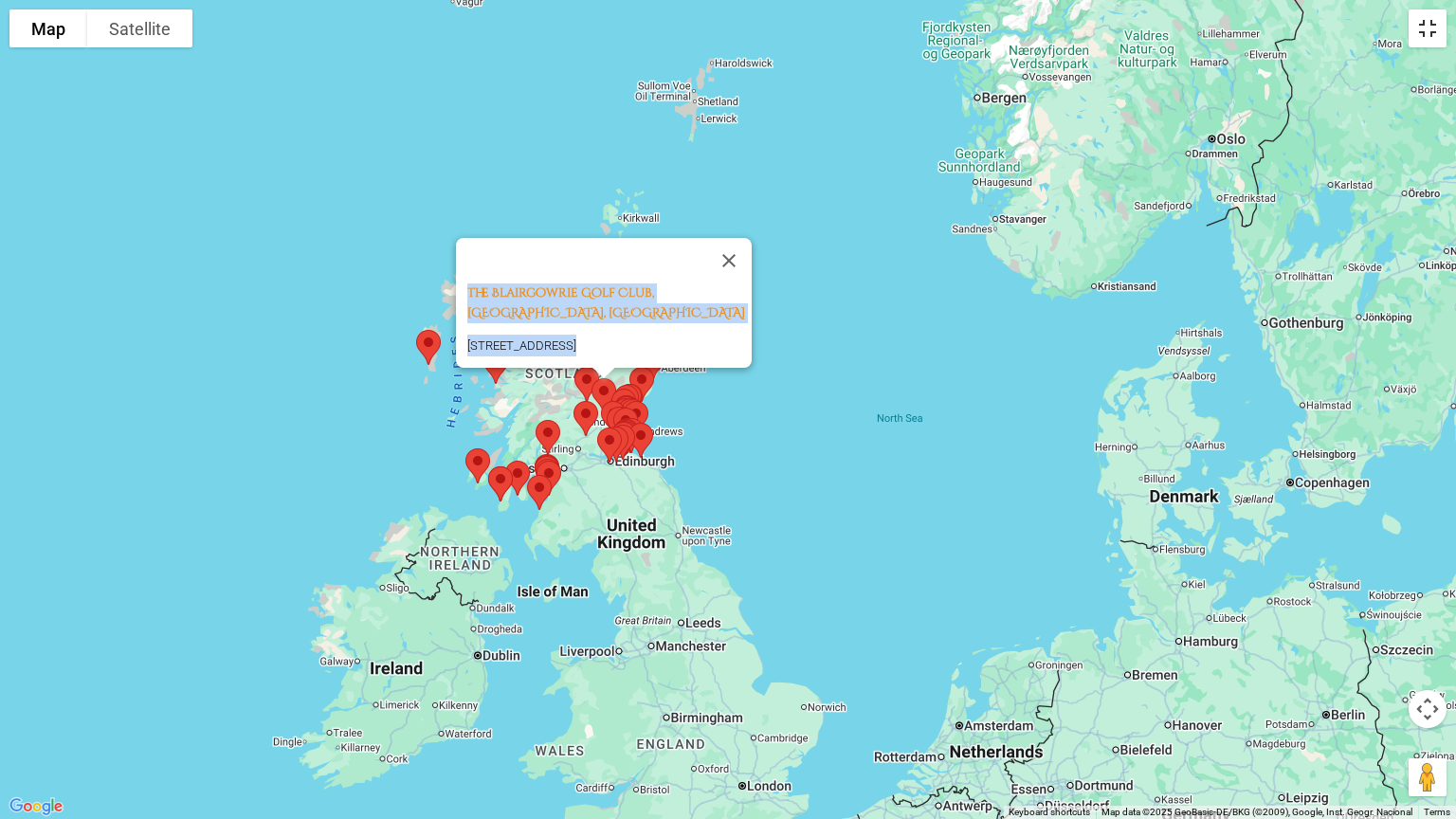 click at bounding box center (1428, 28) 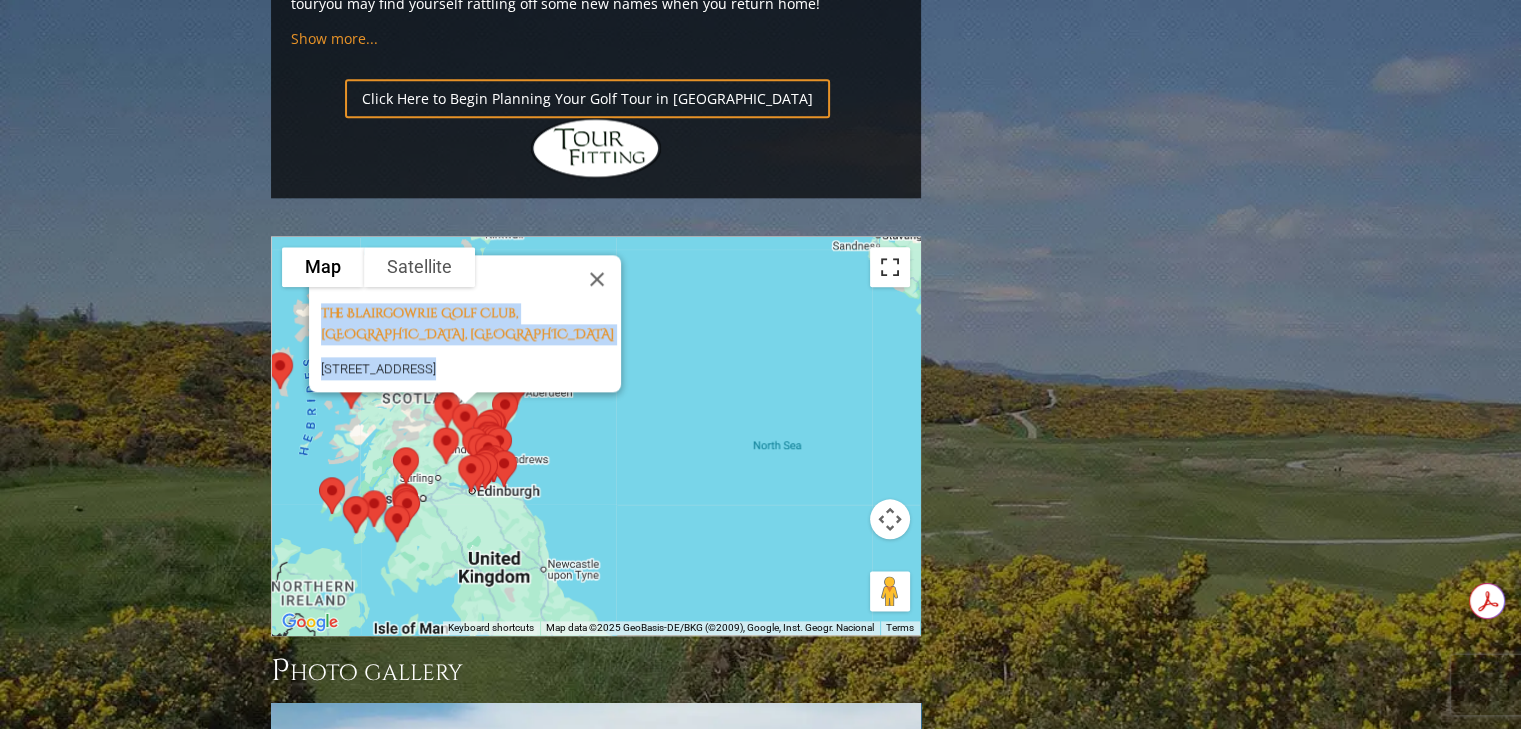 click at bounding box center (890, 267) 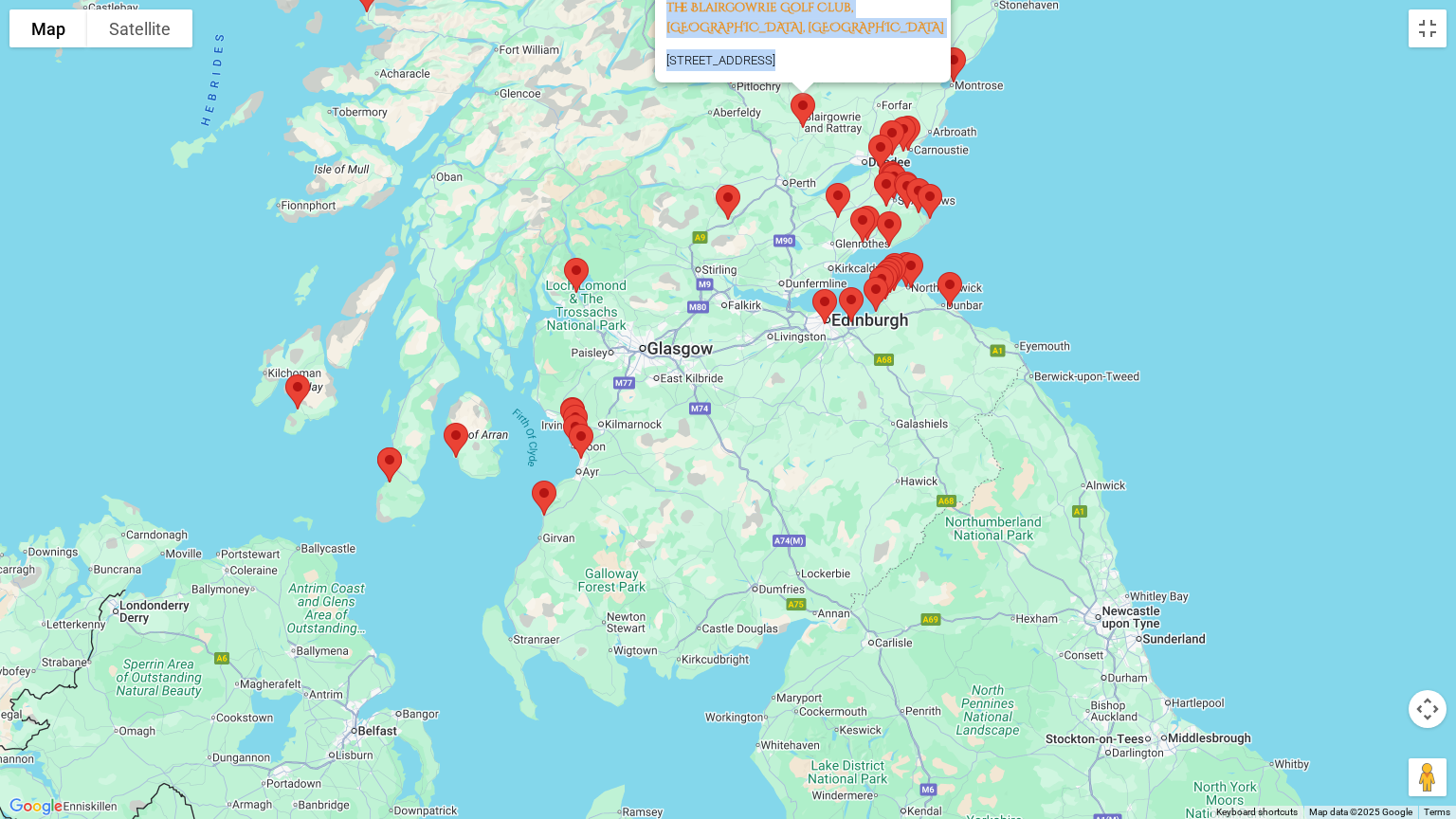 click at bounding box center [1428, 709] 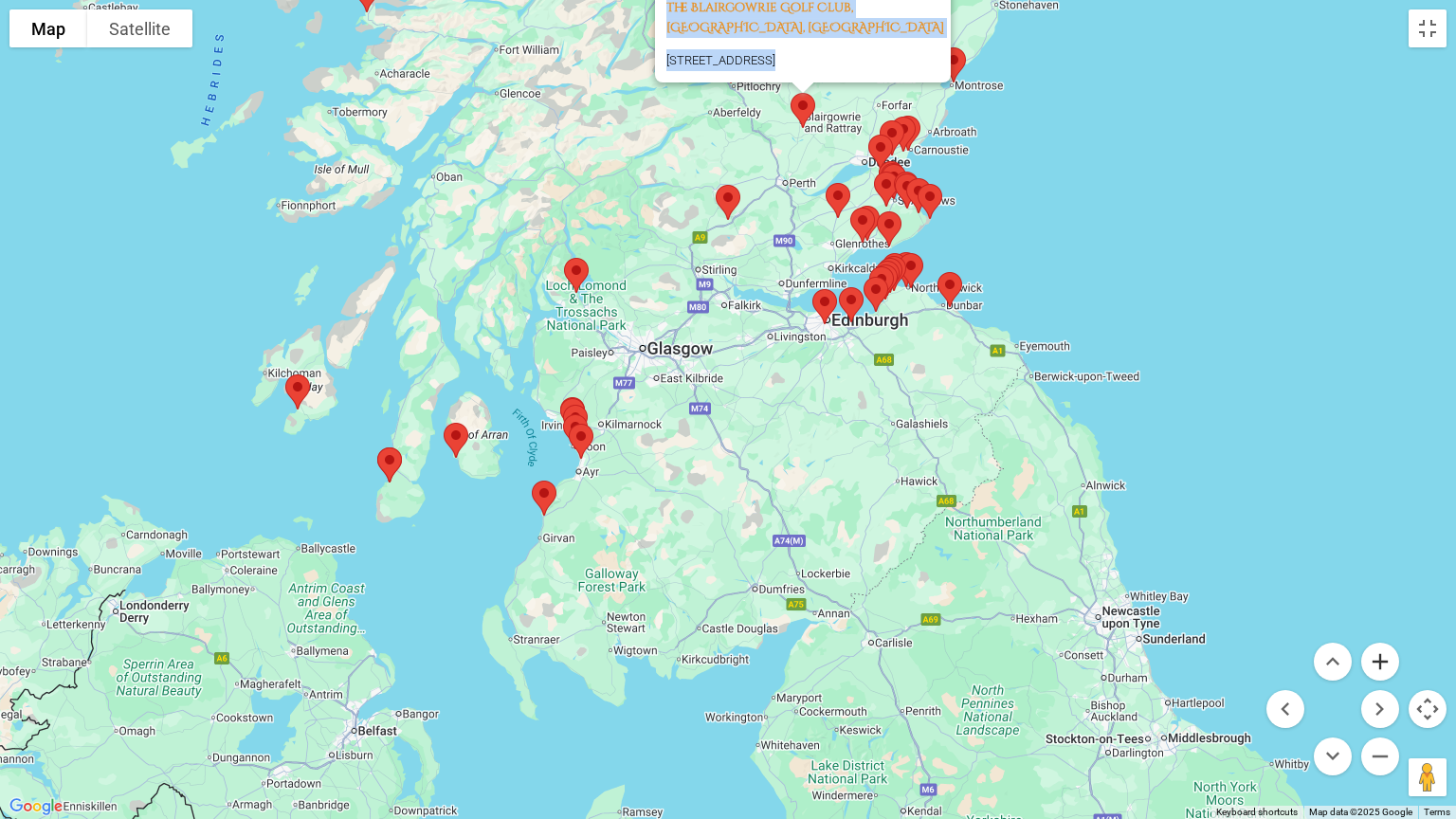 click at bounding box center [1380, 662] 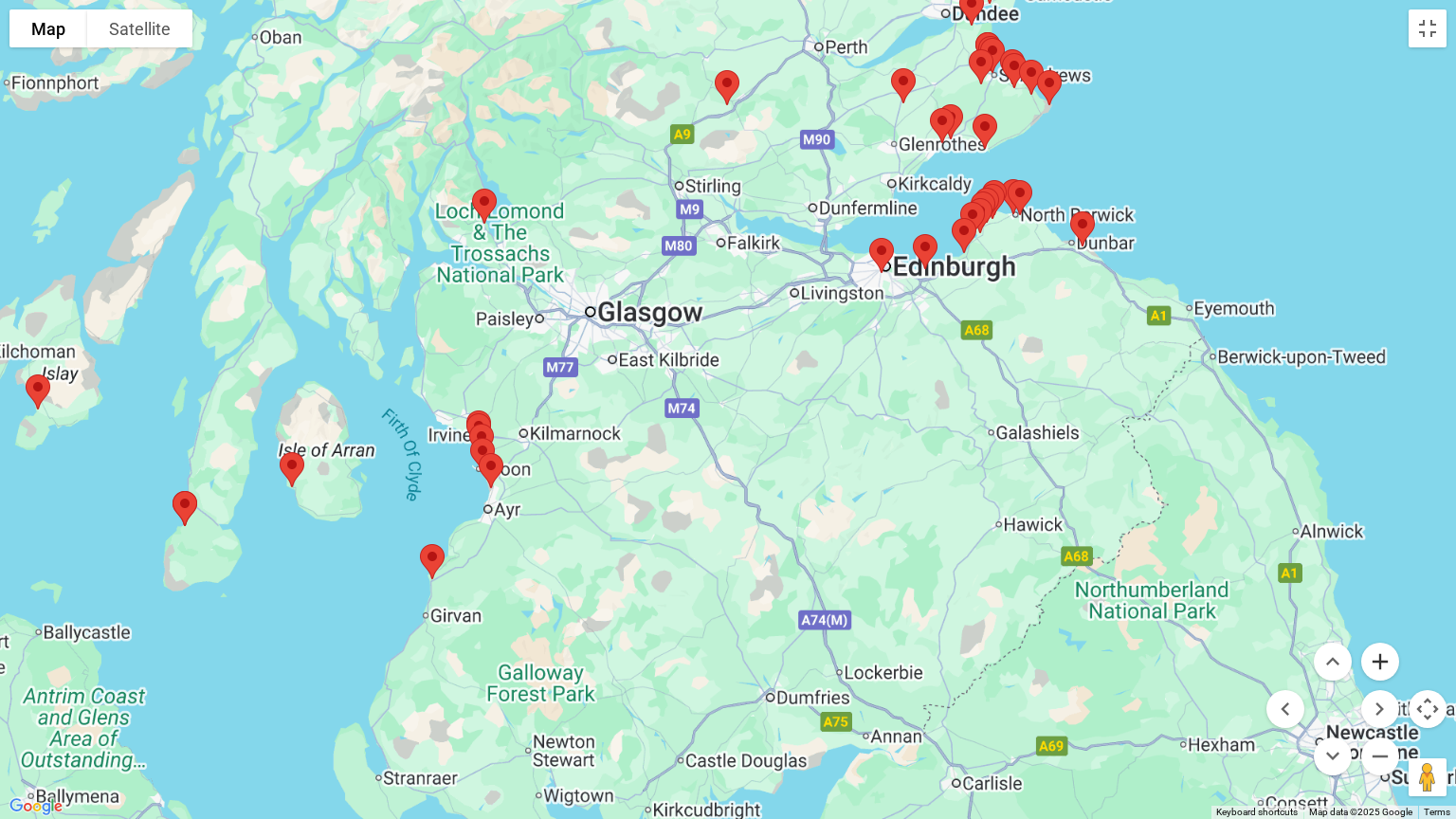 click at bounding box center (1380, 662) 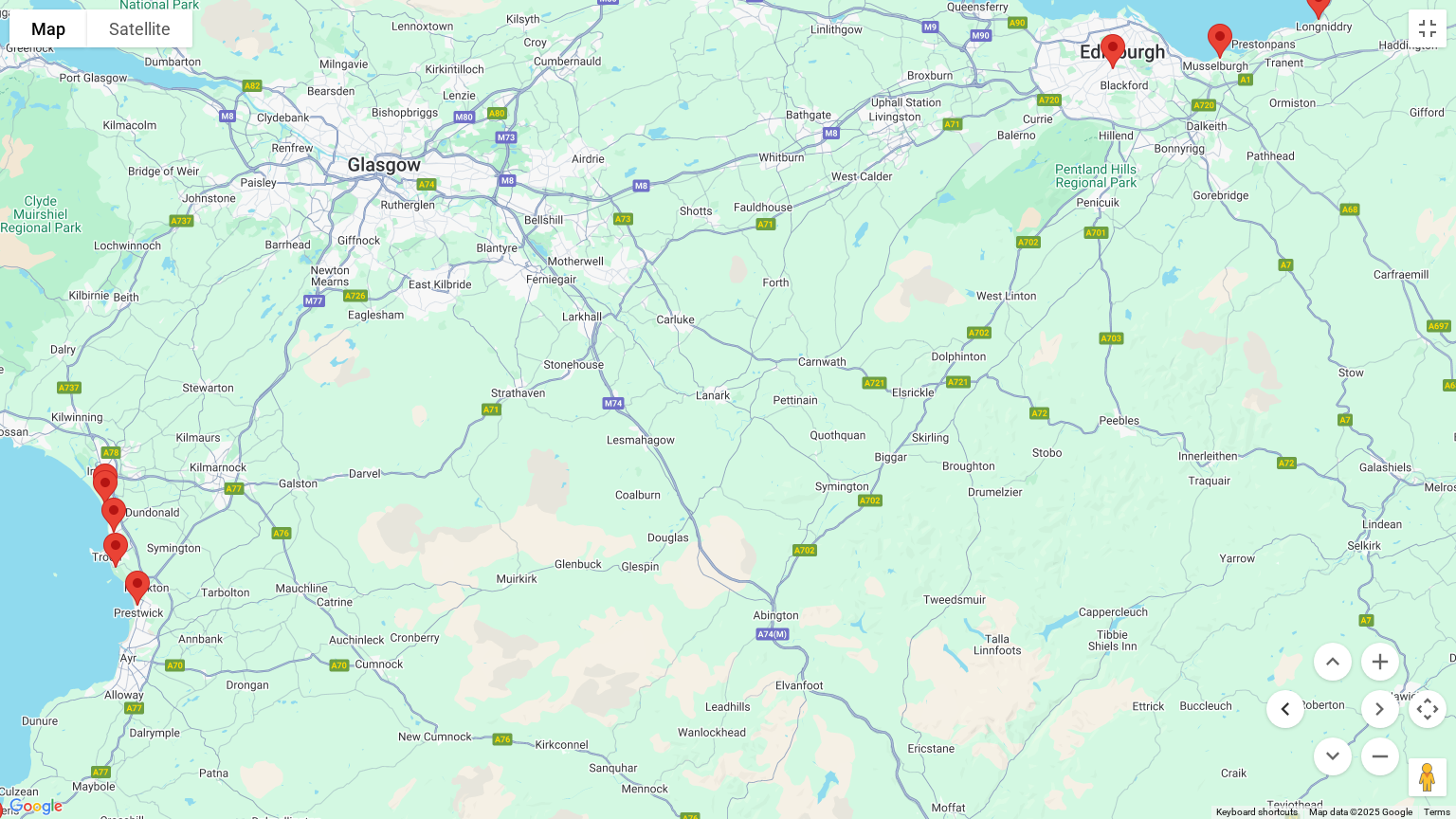 click at bounding box center [1285, 709] 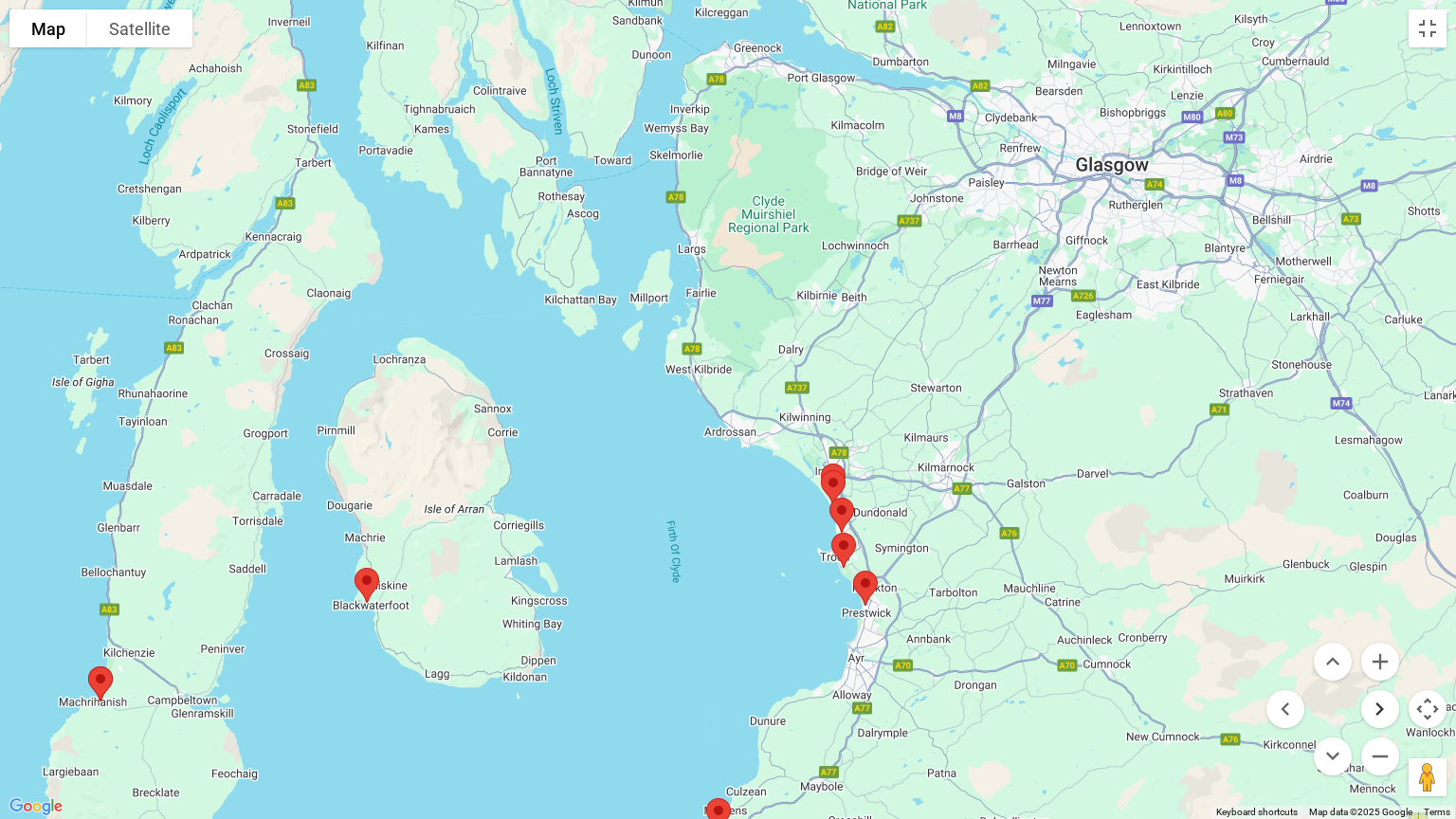 click at bounding box center [1380, 709] 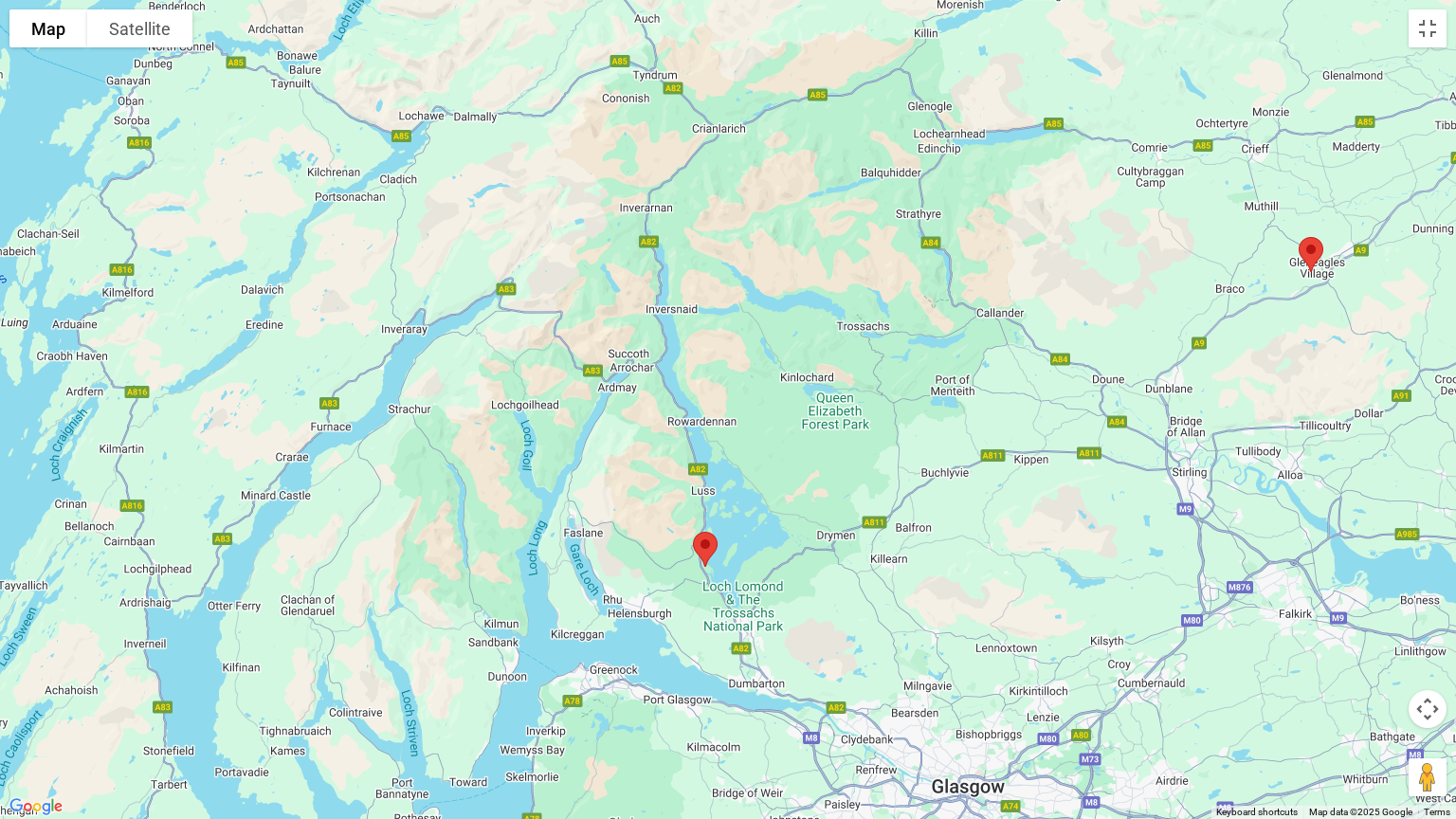 click on "The Blairgowrie Golf Club, [GEOGRAPHIC_DATA], [STREET_ADDRESS]" at bounding box center (728, 410) 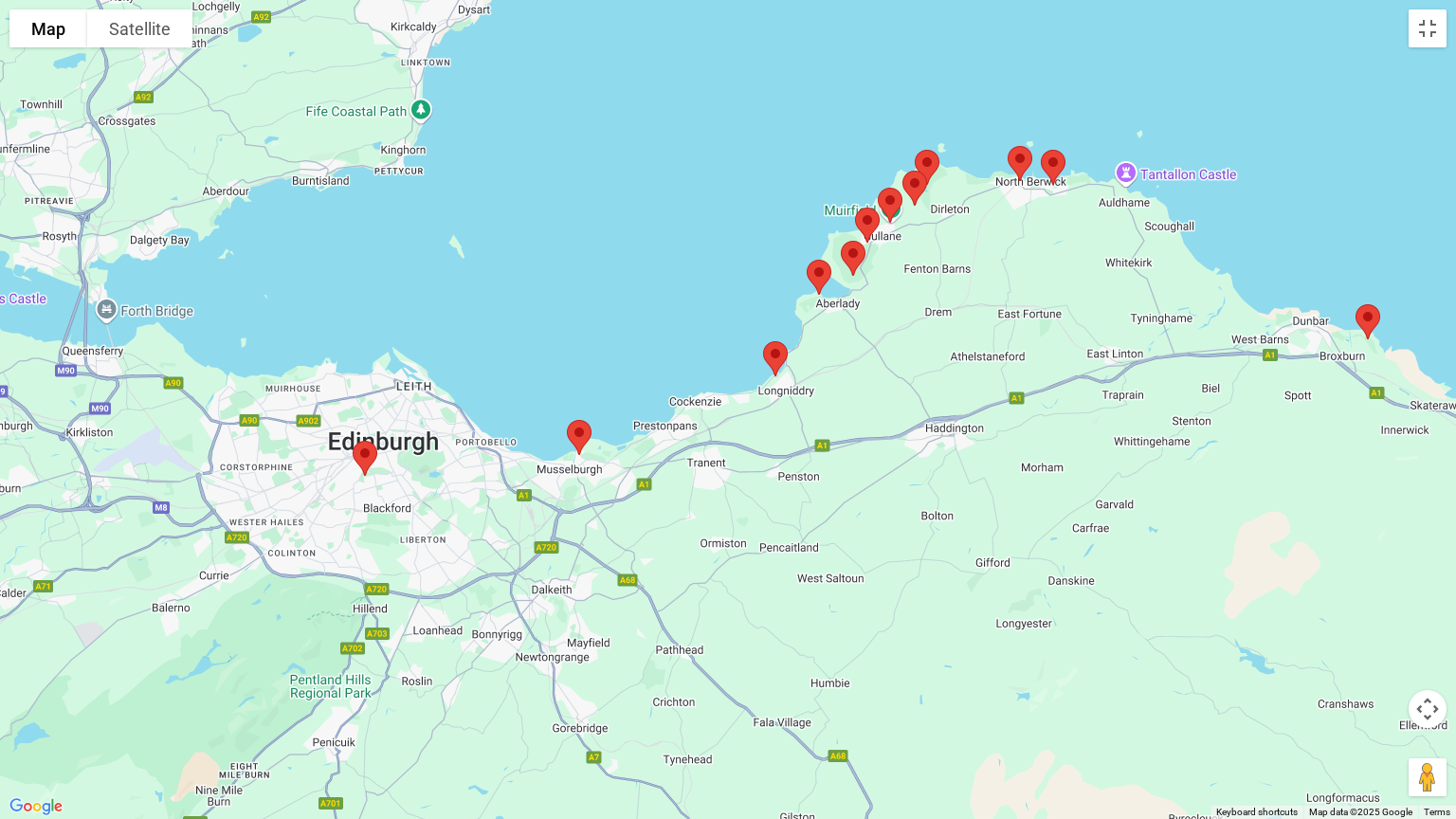 click at bounding box center [365, 458] 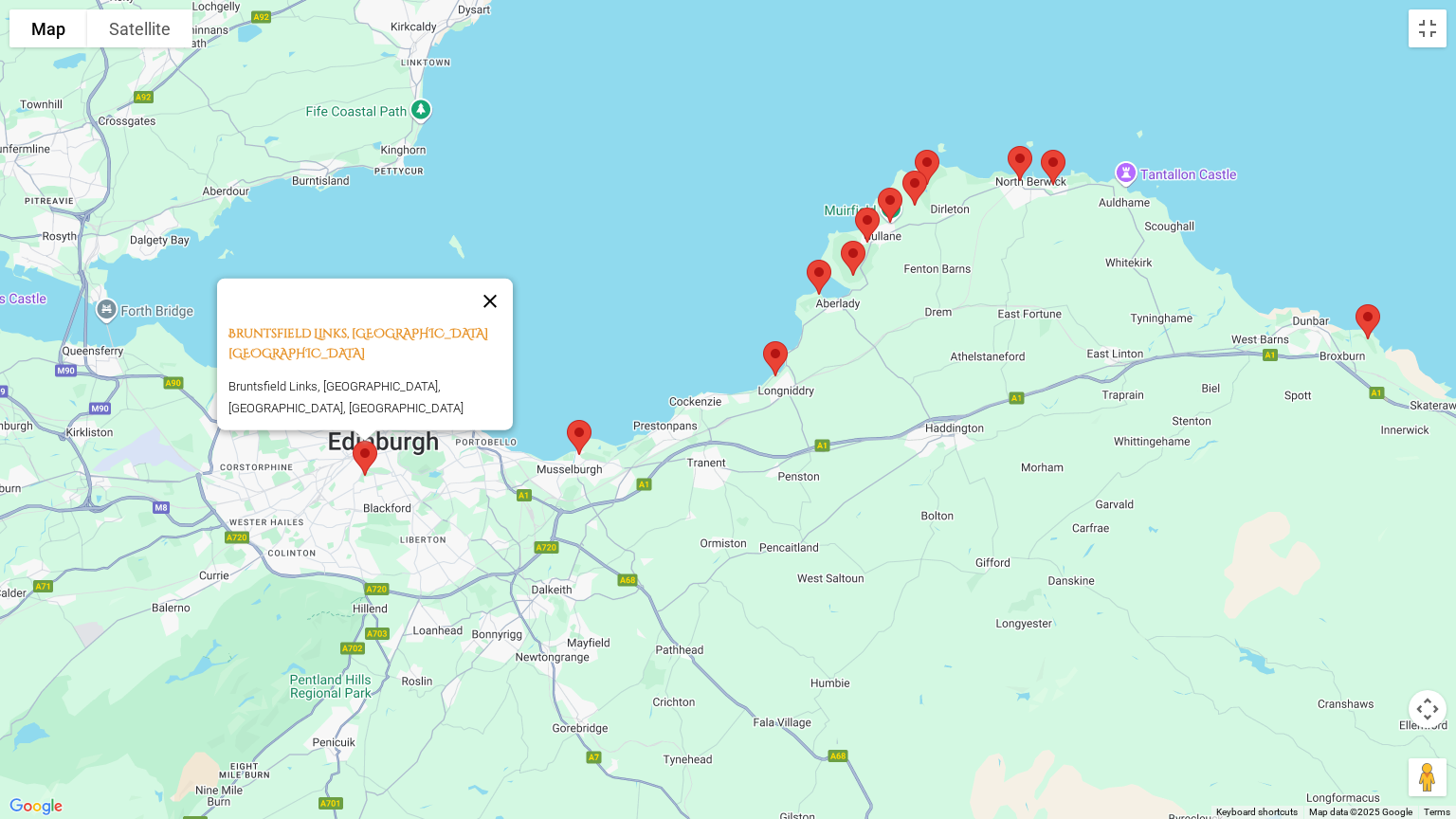 click at bounding box center (490, 301) 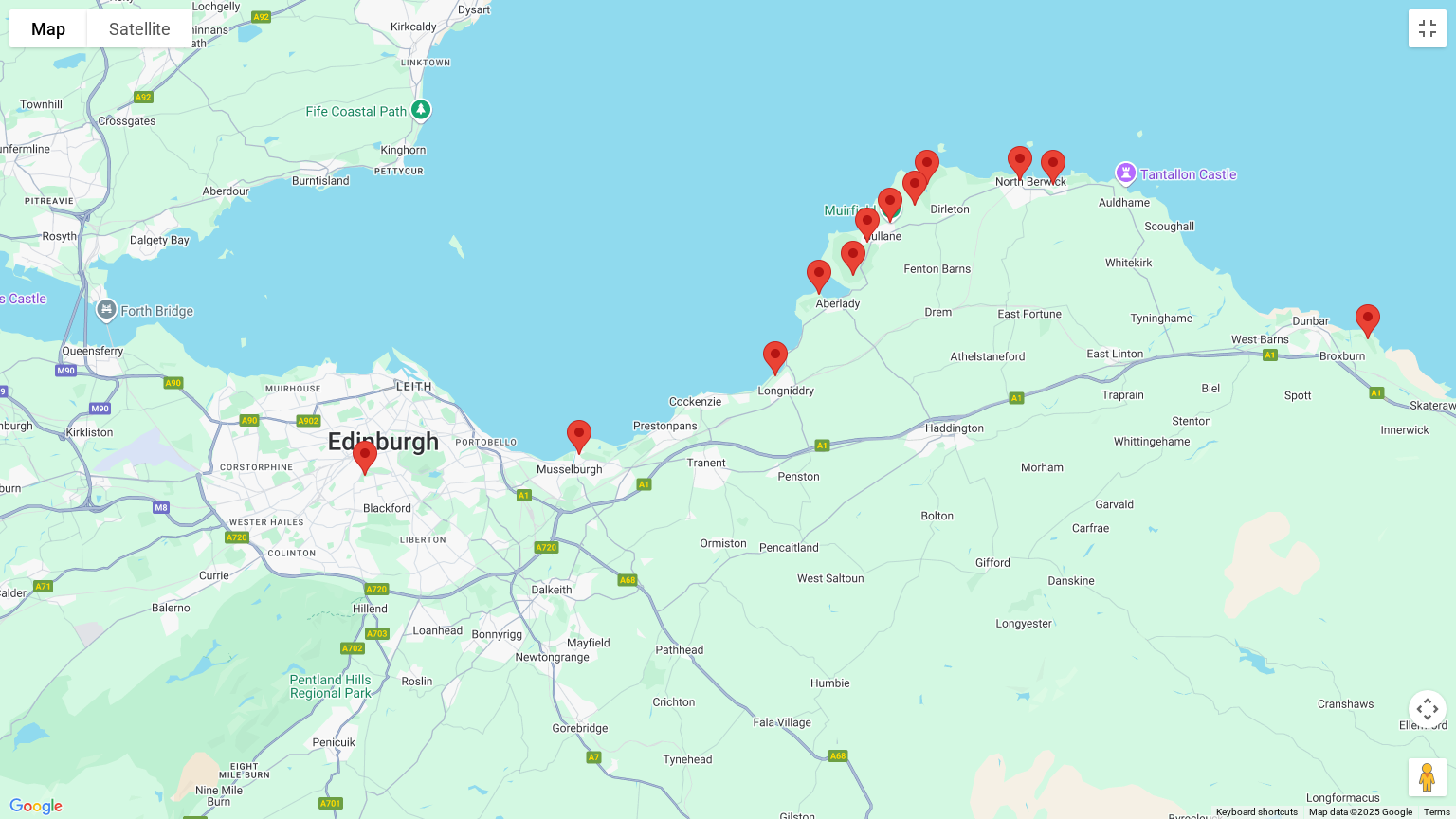 click at bounding box center (579, 437) 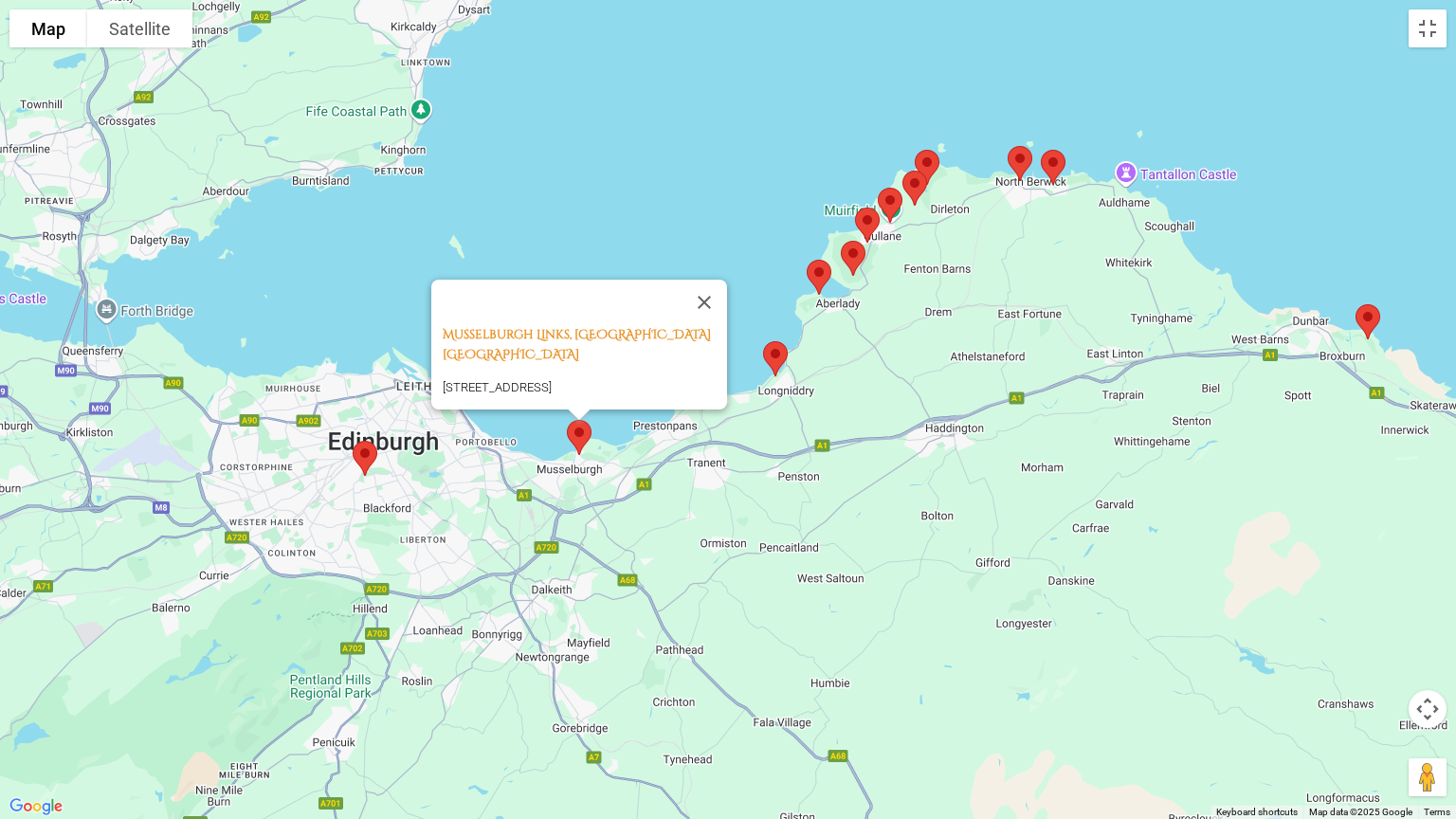 click on "Musselburgh Links, Musselburgh [GEOGRAPHIC_DATA]
Stables Pavillion [STREET_ADDRESS]" at bounding box center [728, 410] 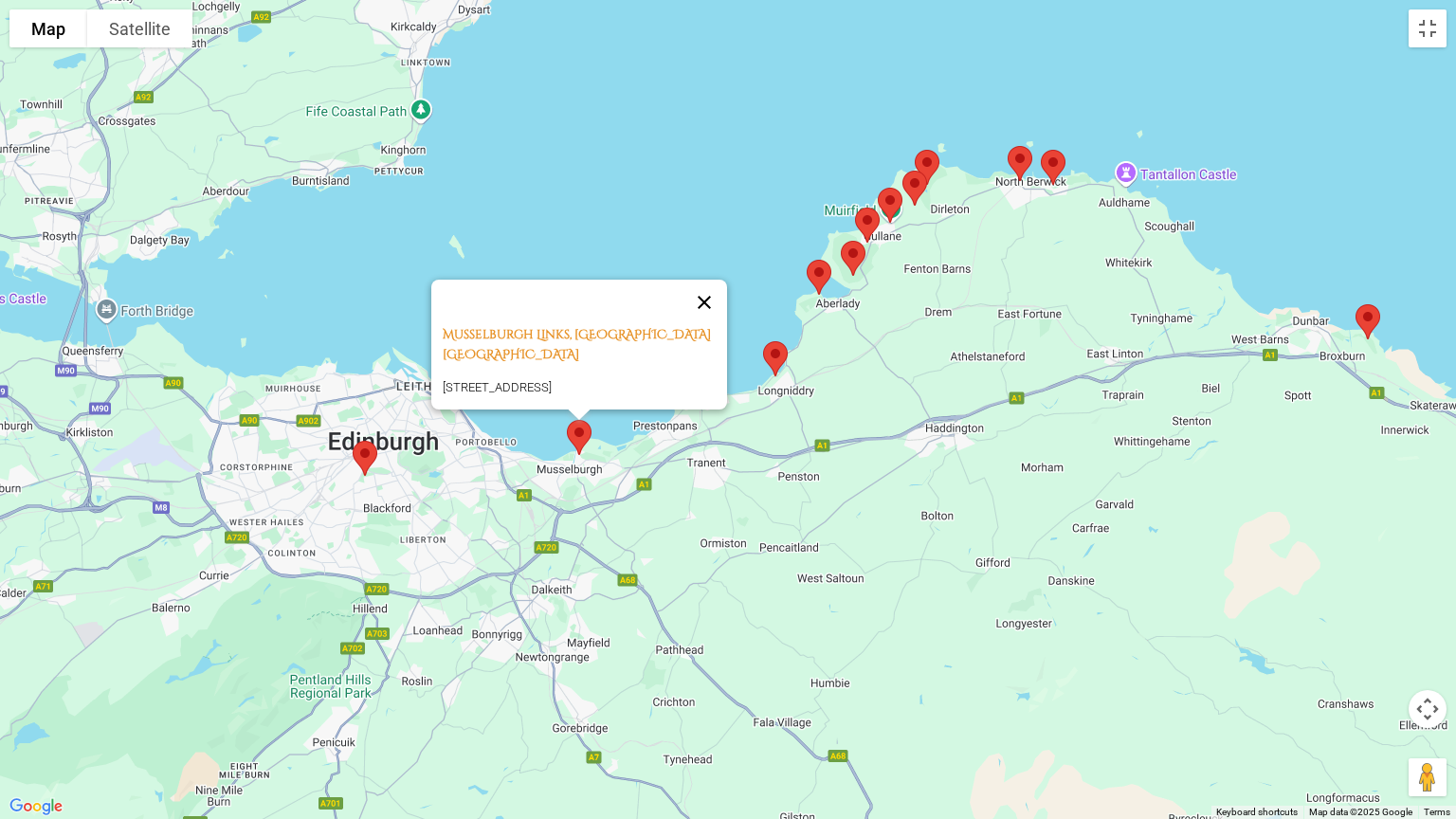 click at bounding box center (704, 302) 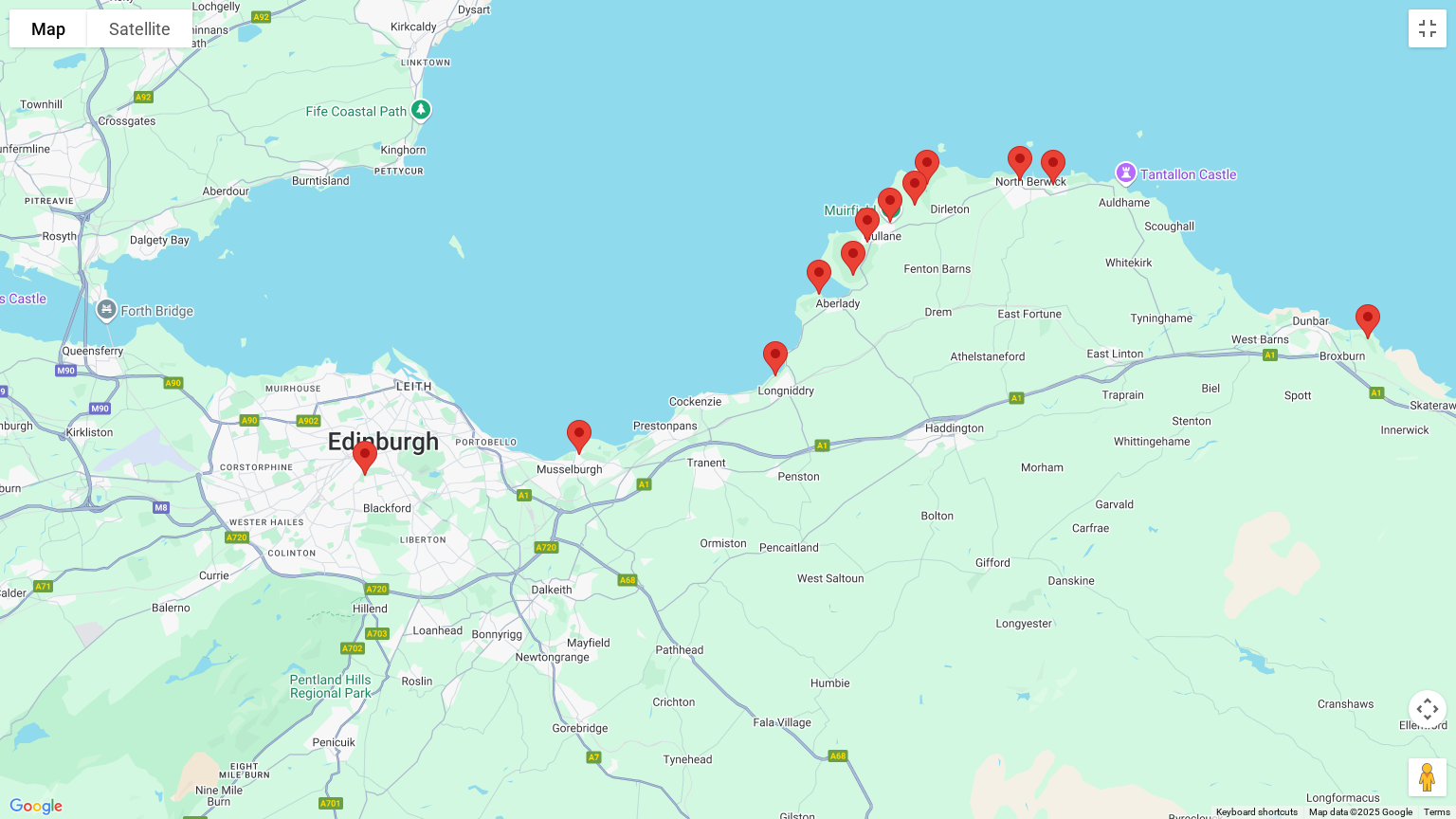 click at bounding box center (819, 277) 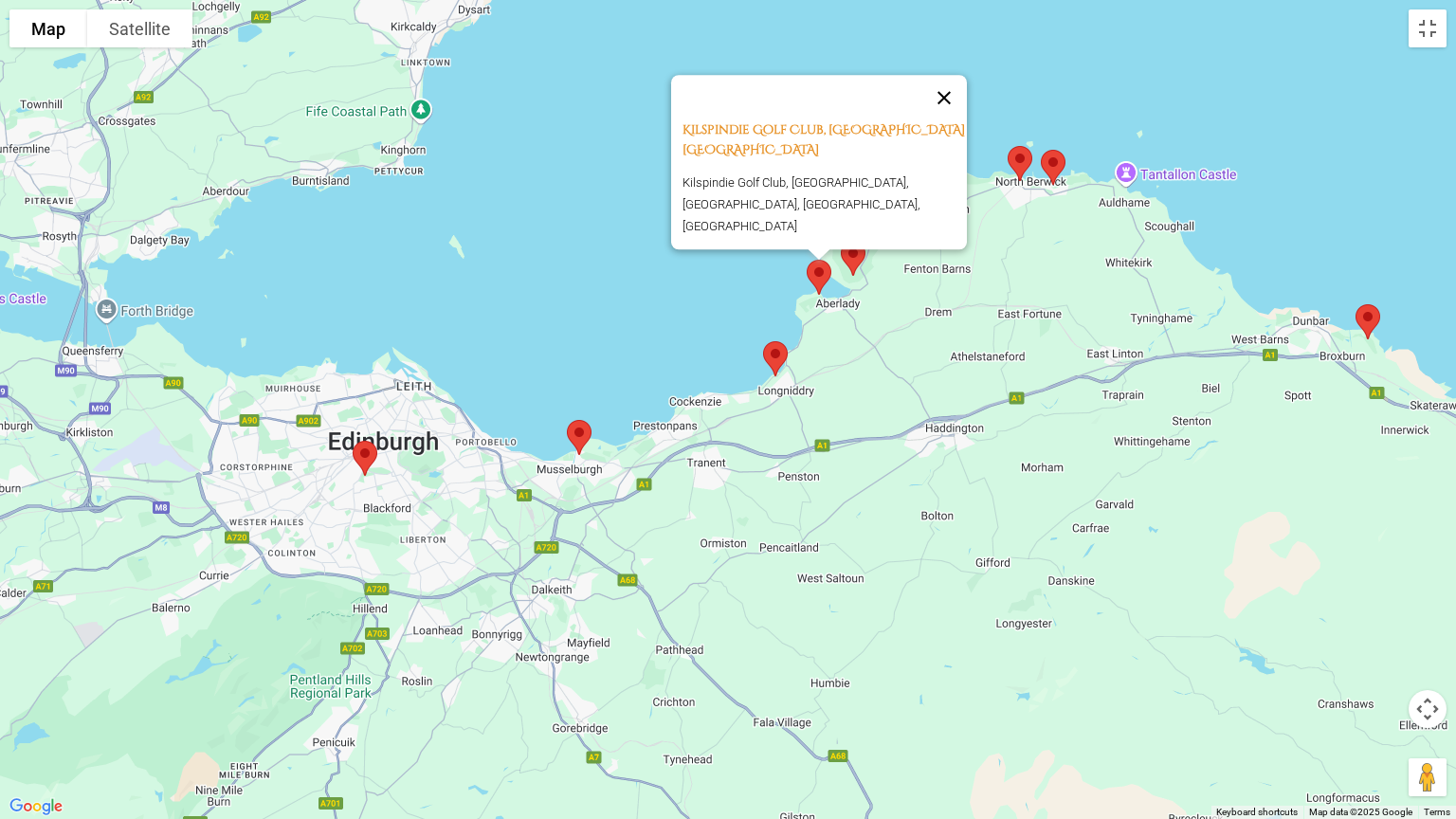 click at bounding box center [944, 98] 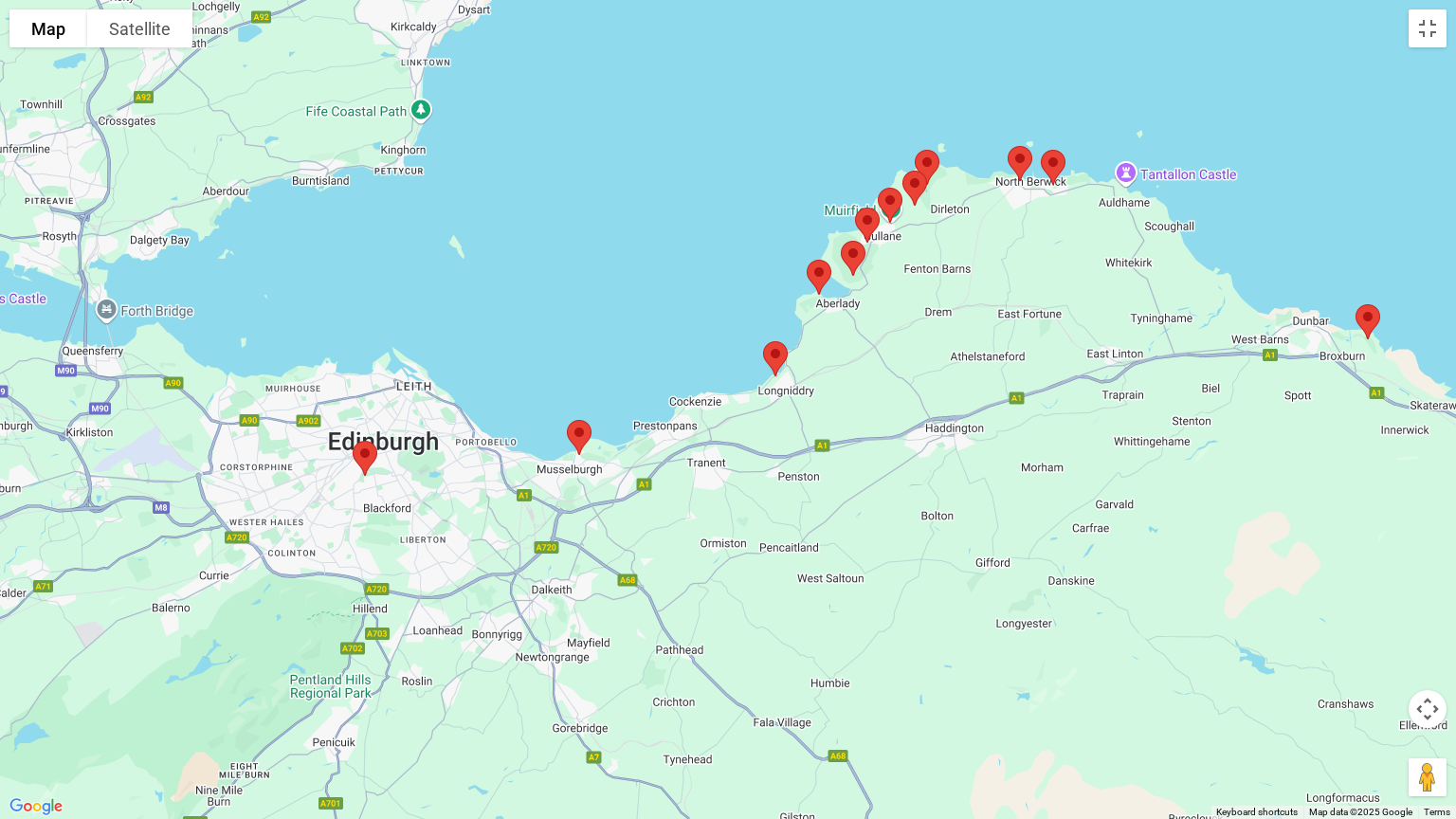 click at bounding box center [853, 258] 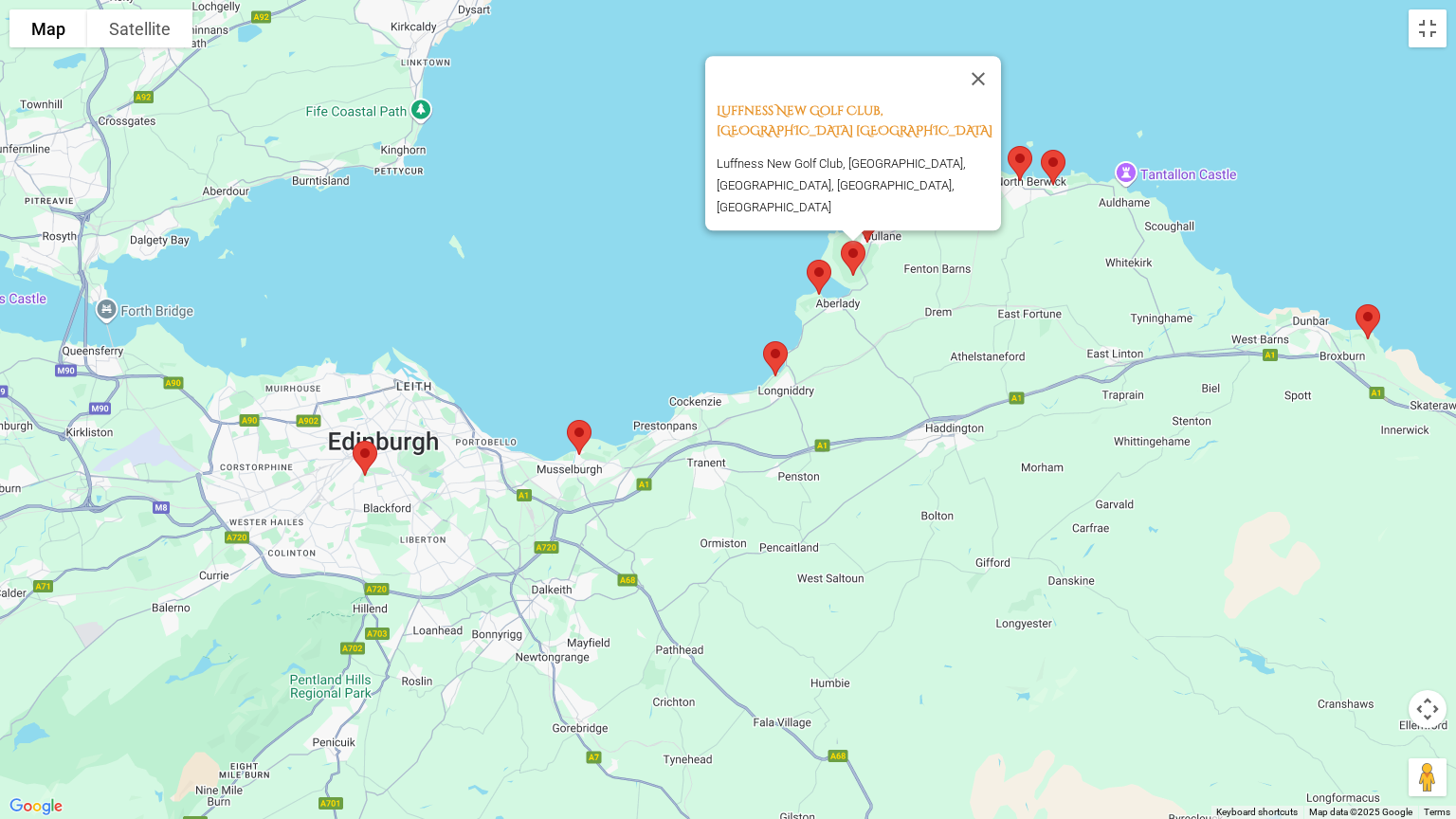 click on "Luffness New Golf Club, [GEOGRAPHIC_DATA] [GEOGRAPHIC_DATA]
Luffness New Golf Club, Aberlady, [GEOGRAPHIC_DATA], [GEOGRAPHIC_DATA], [GEOGRAPHIC_DATA]" at bounding box center (853, 143) 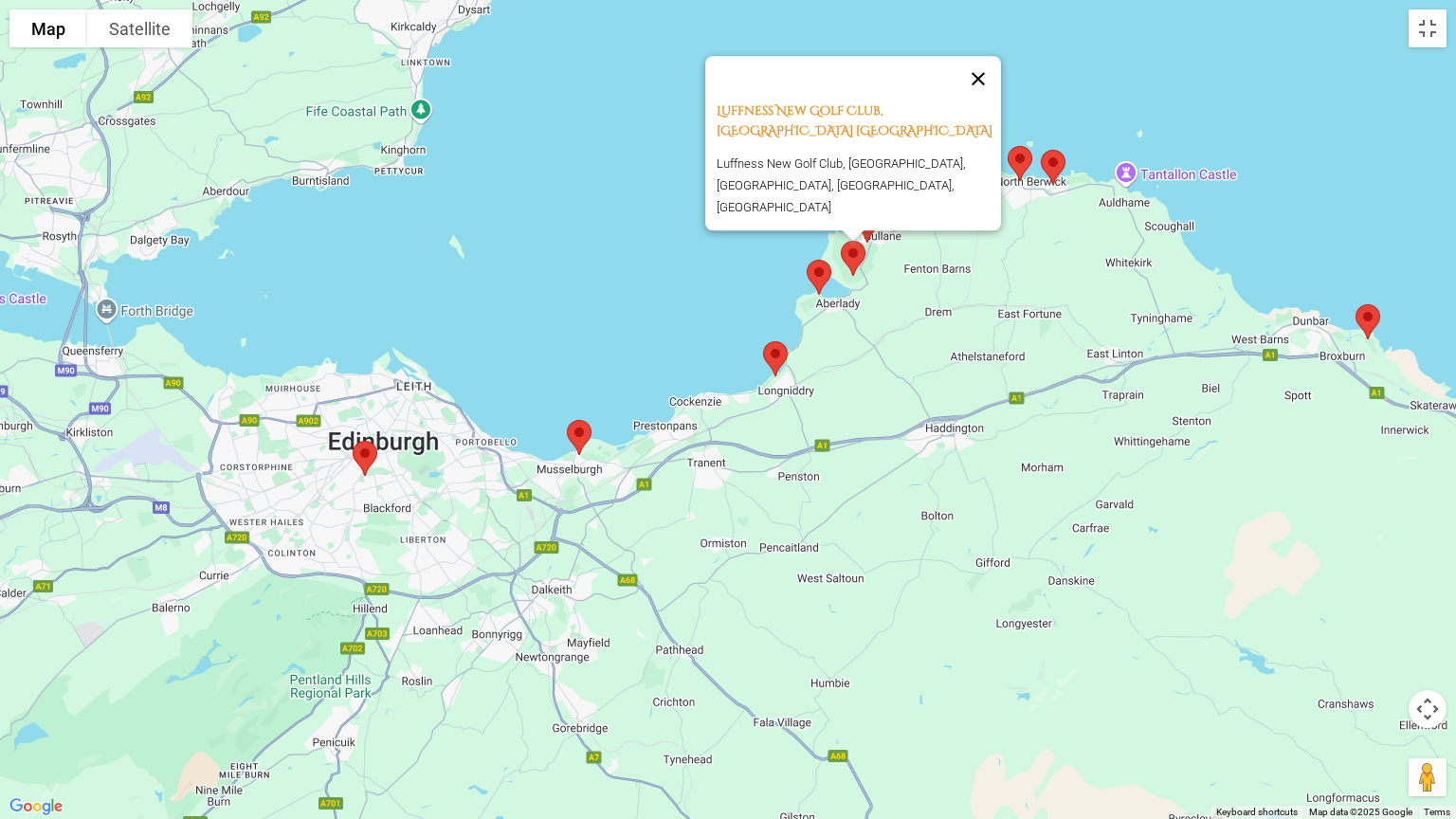 click at bounding box center [978, 79] 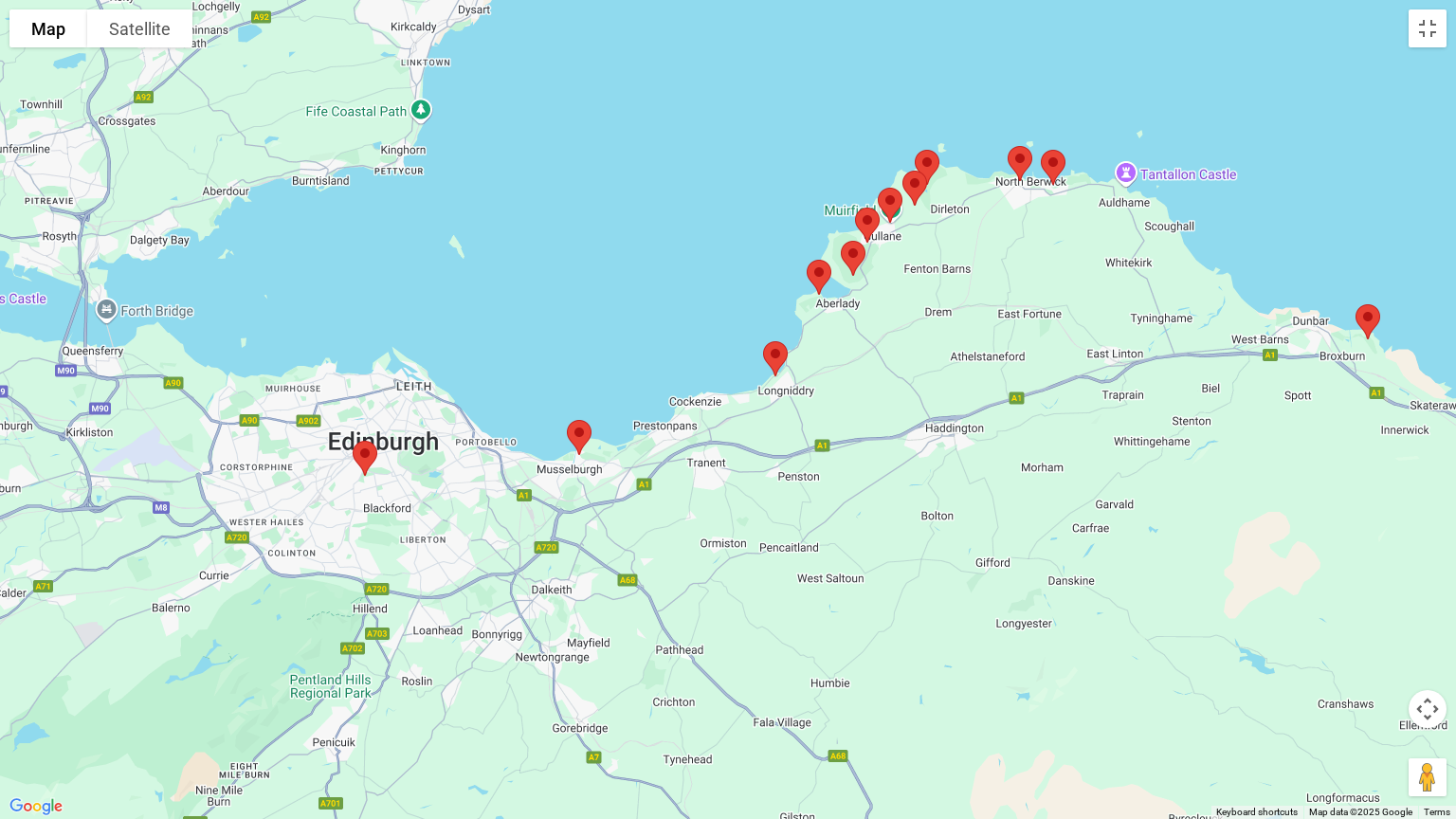 click at bounding box center (867, 225) 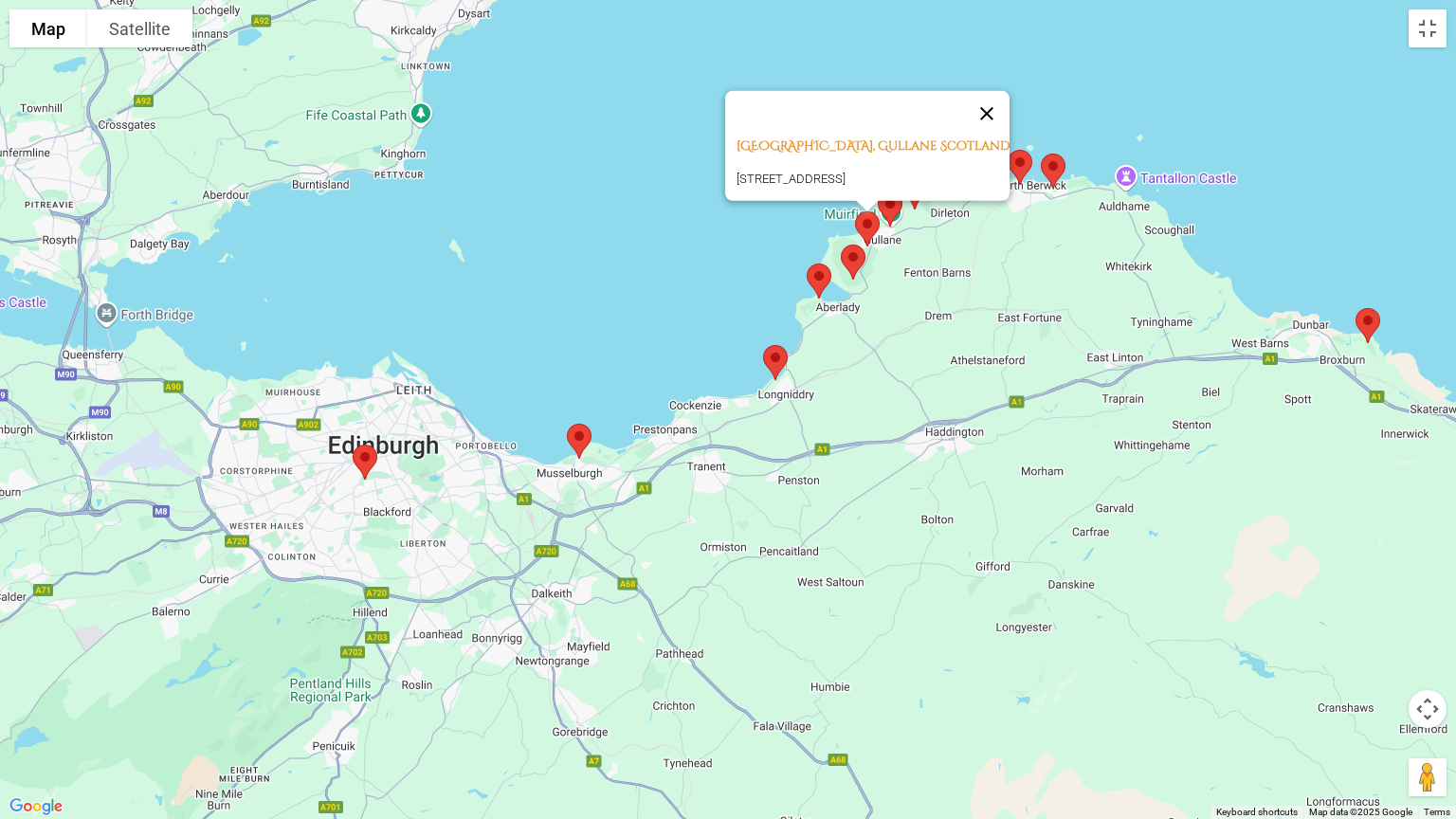 click at bounding box center (987, 114) 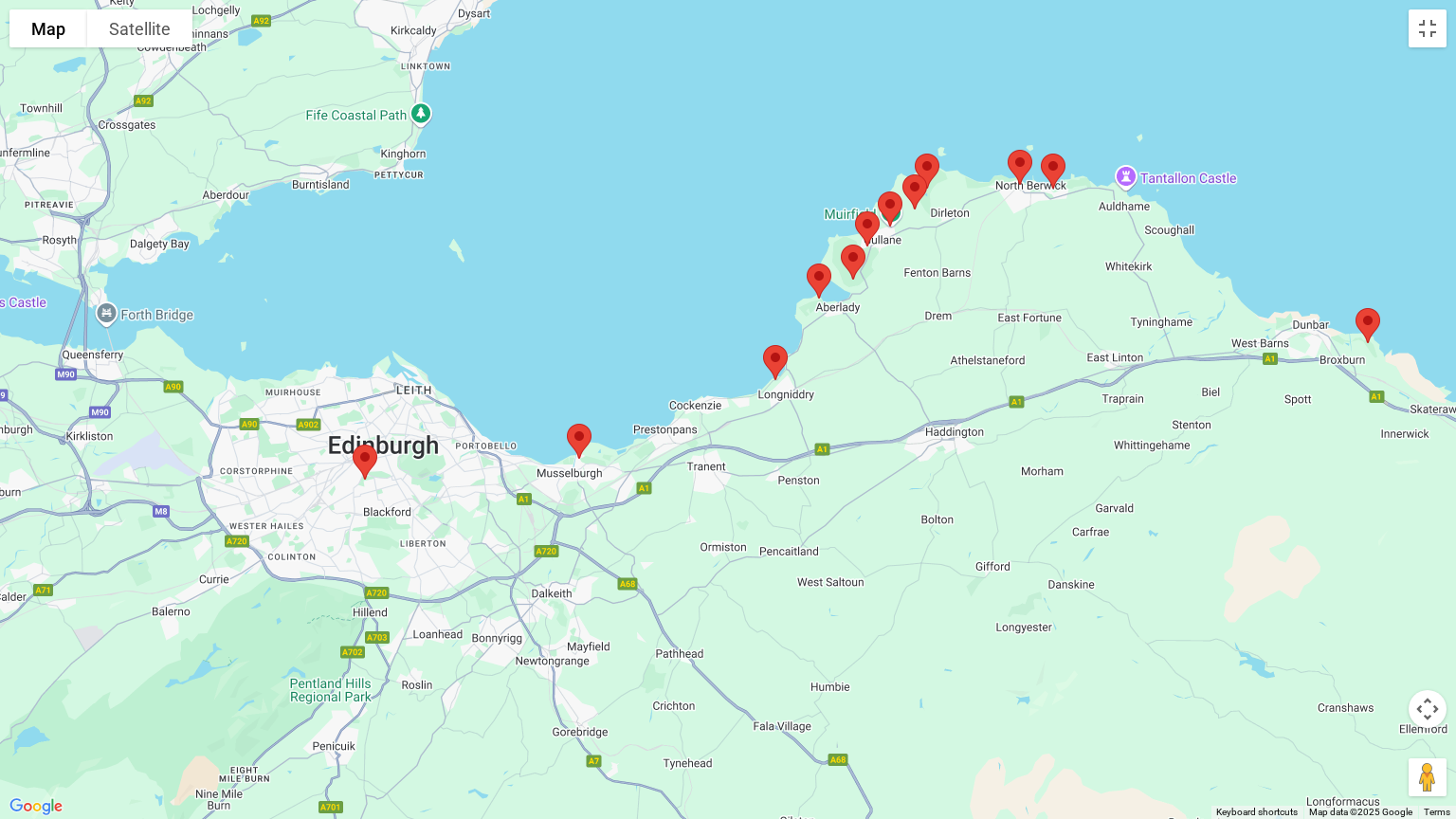 click at bounding box center [890, 209] 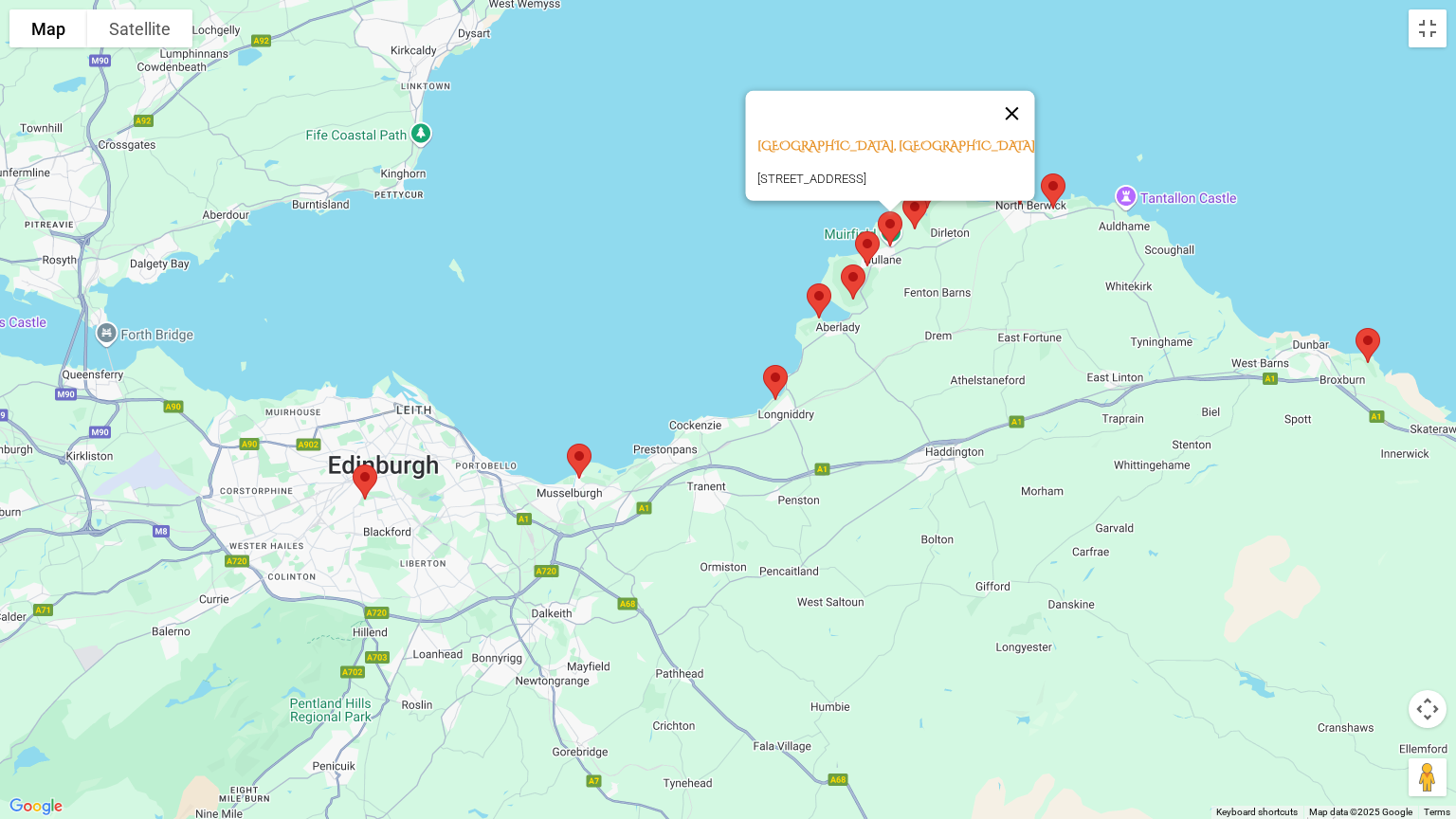 click at bounding box center [1012, 114] 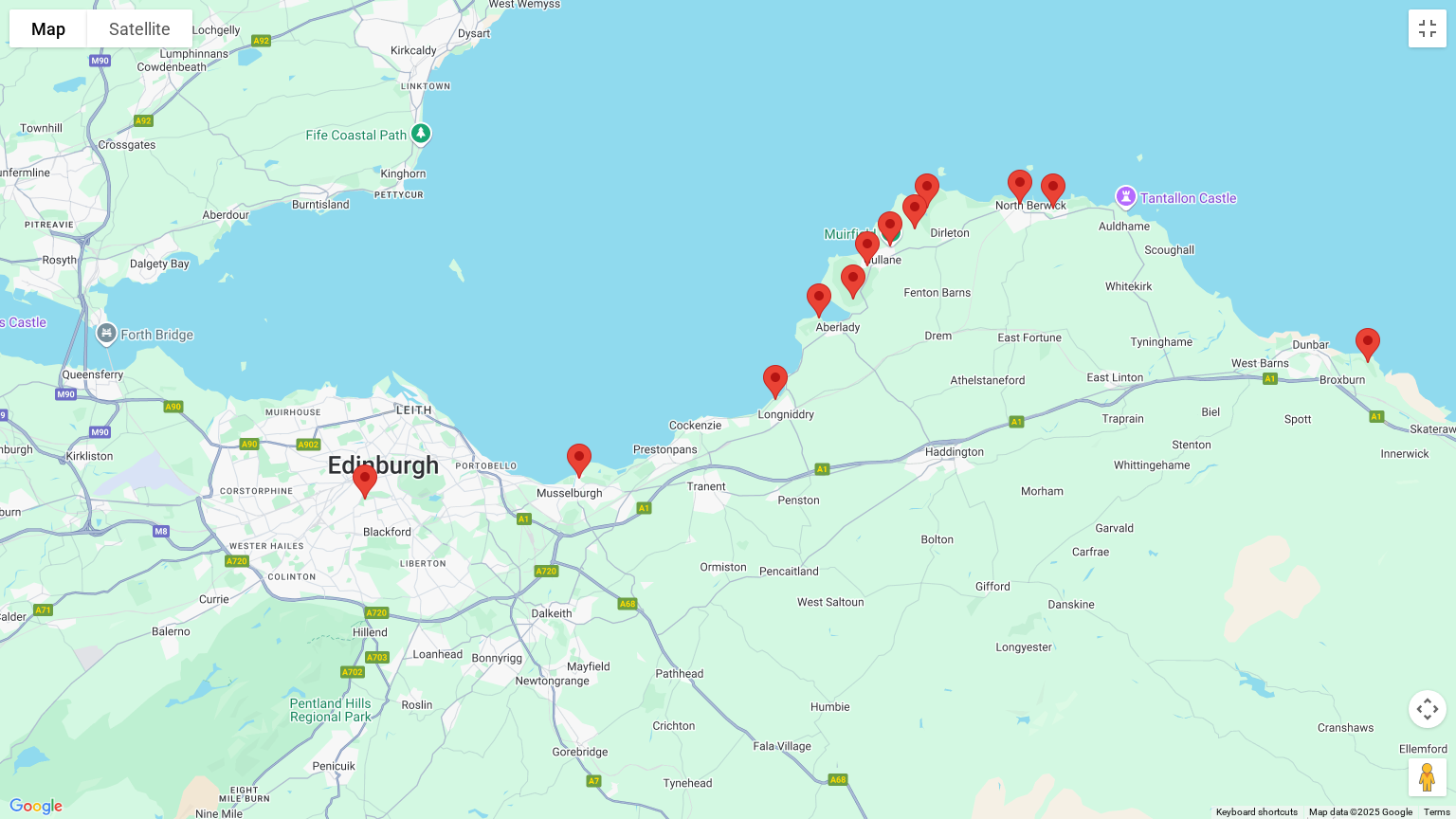 click at bounding box center (915, 211) 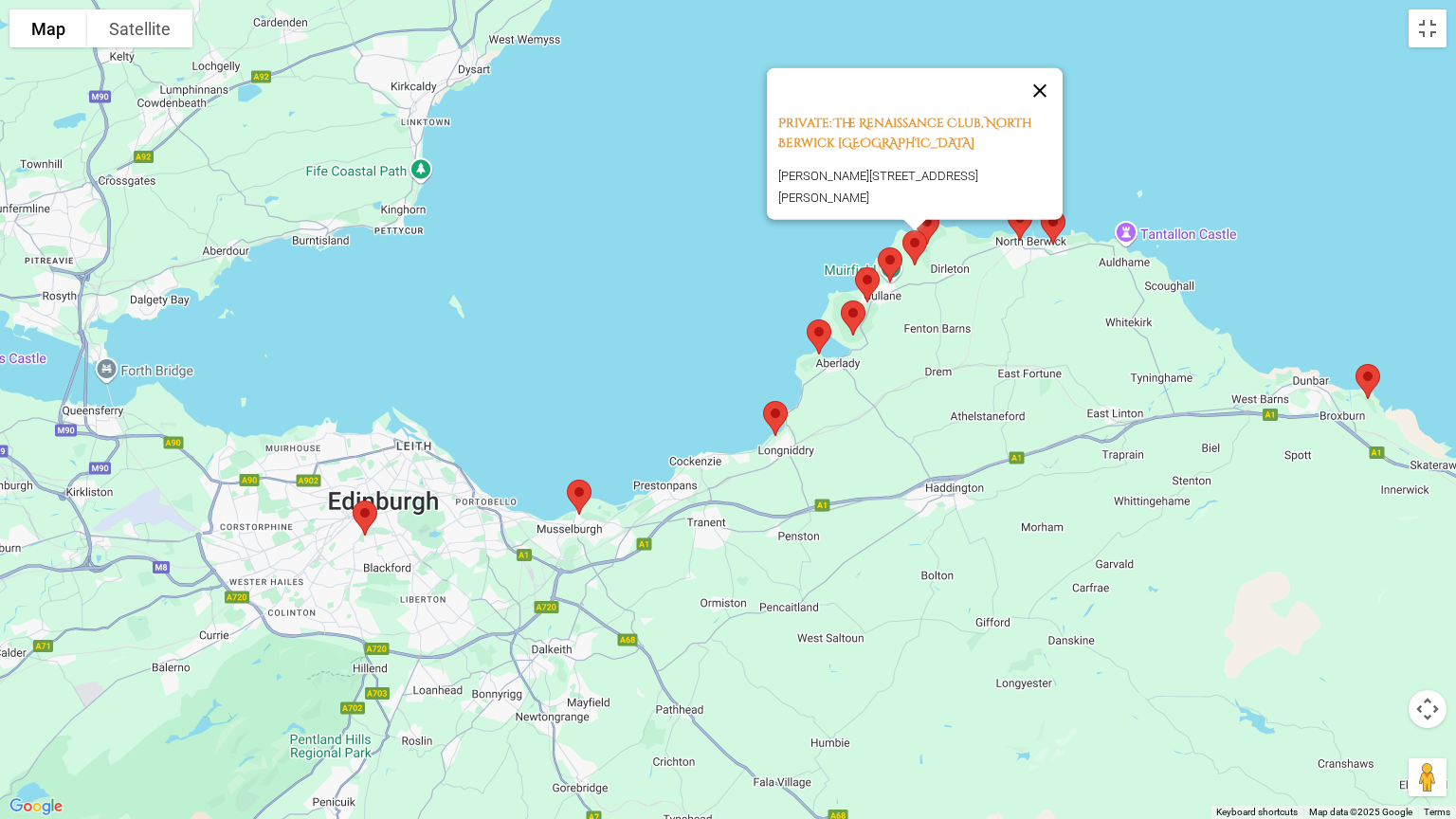 click at bounding box center (1040, 91) 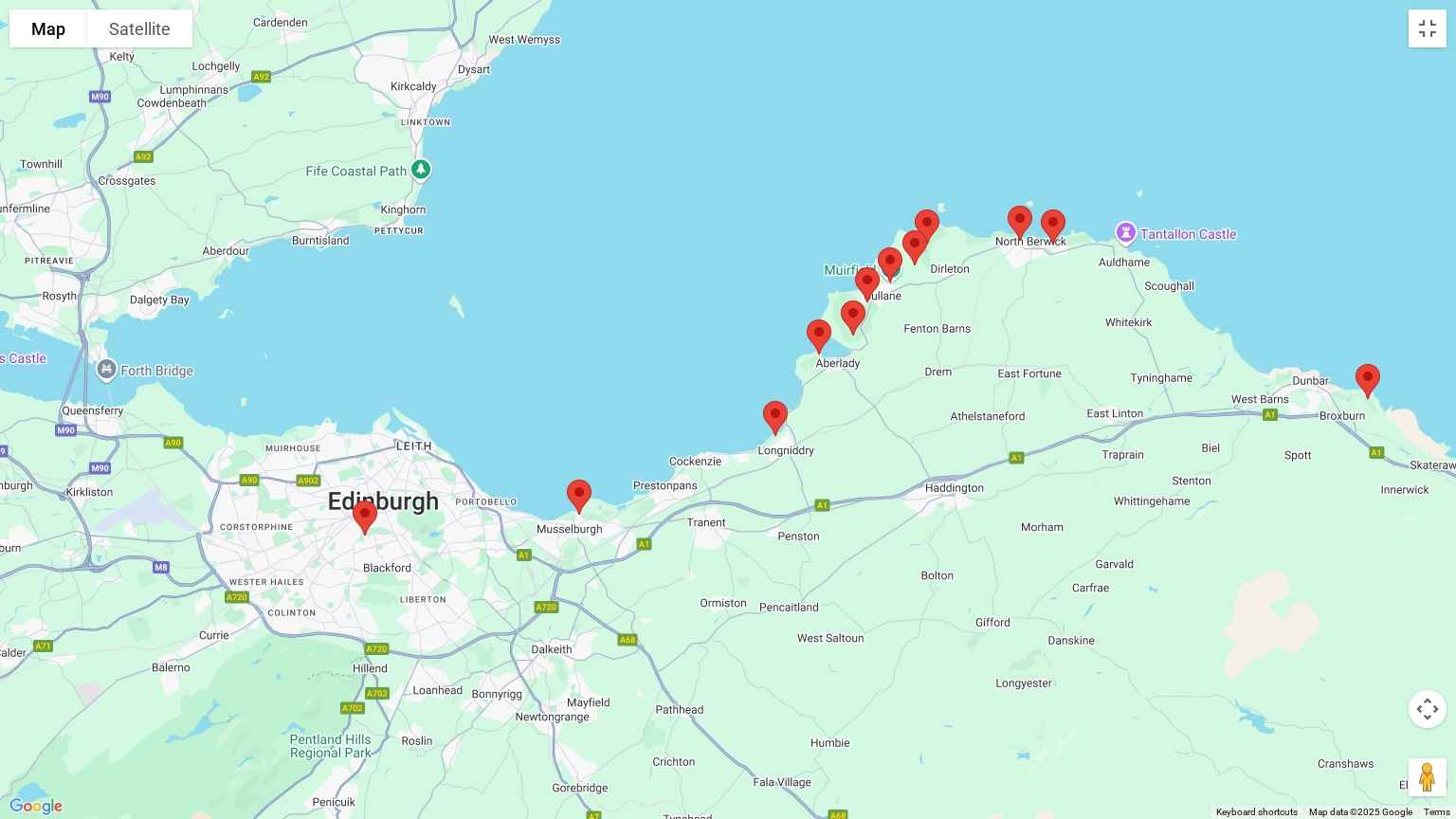 click at bounding box center (927, 227) 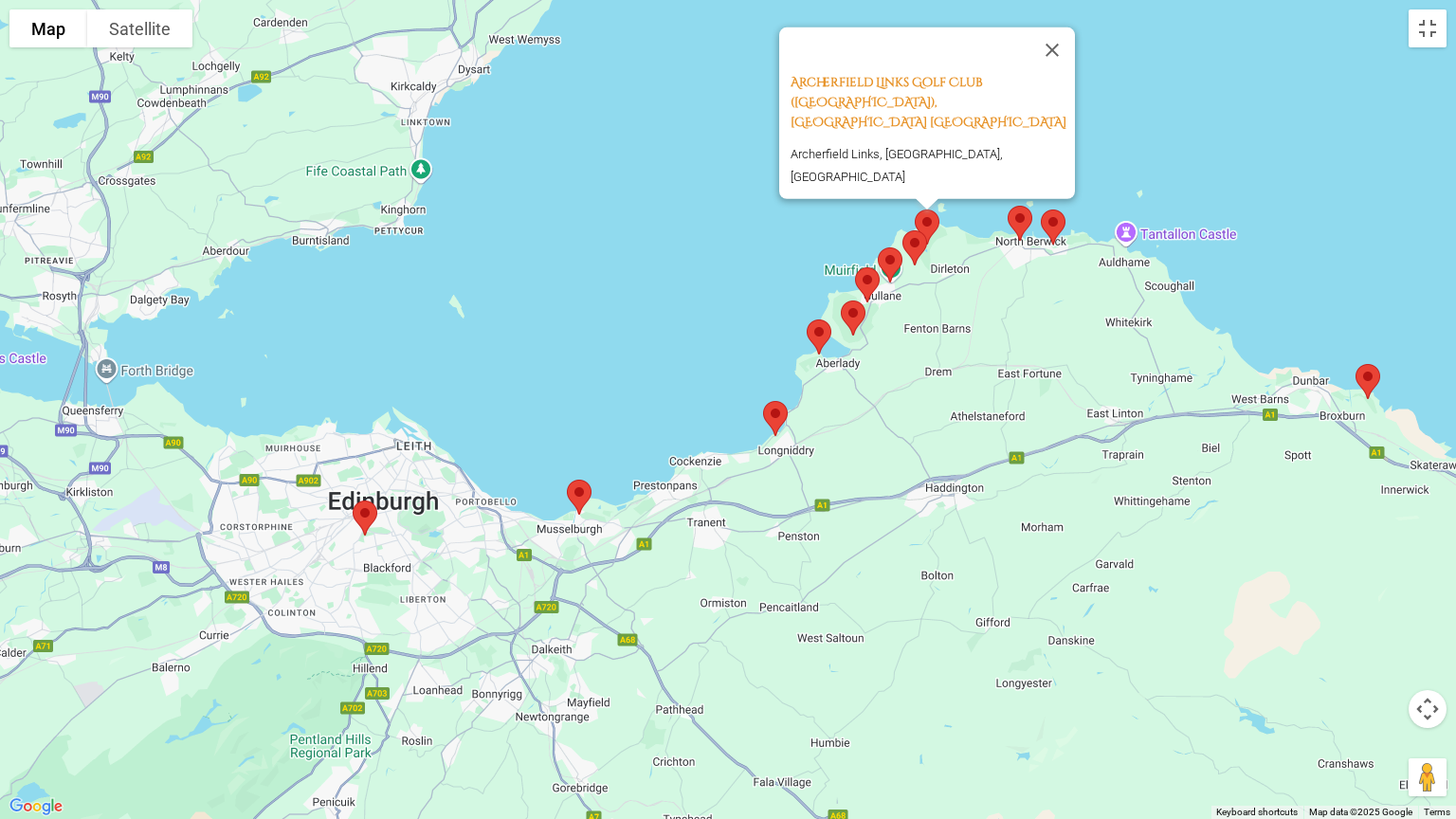 click on "Archerfield Links Golf Club ([GEOGRAPHIC_DATA]), [GEOGRAPHIC_DATA] [GEOGRAPHIC_DATA]
[GEOGRAPHIC_DATA], [GEOGRAPHIC_DATA], [GEOGRAPHIC_DATA]" at bounding box center [728, 410] 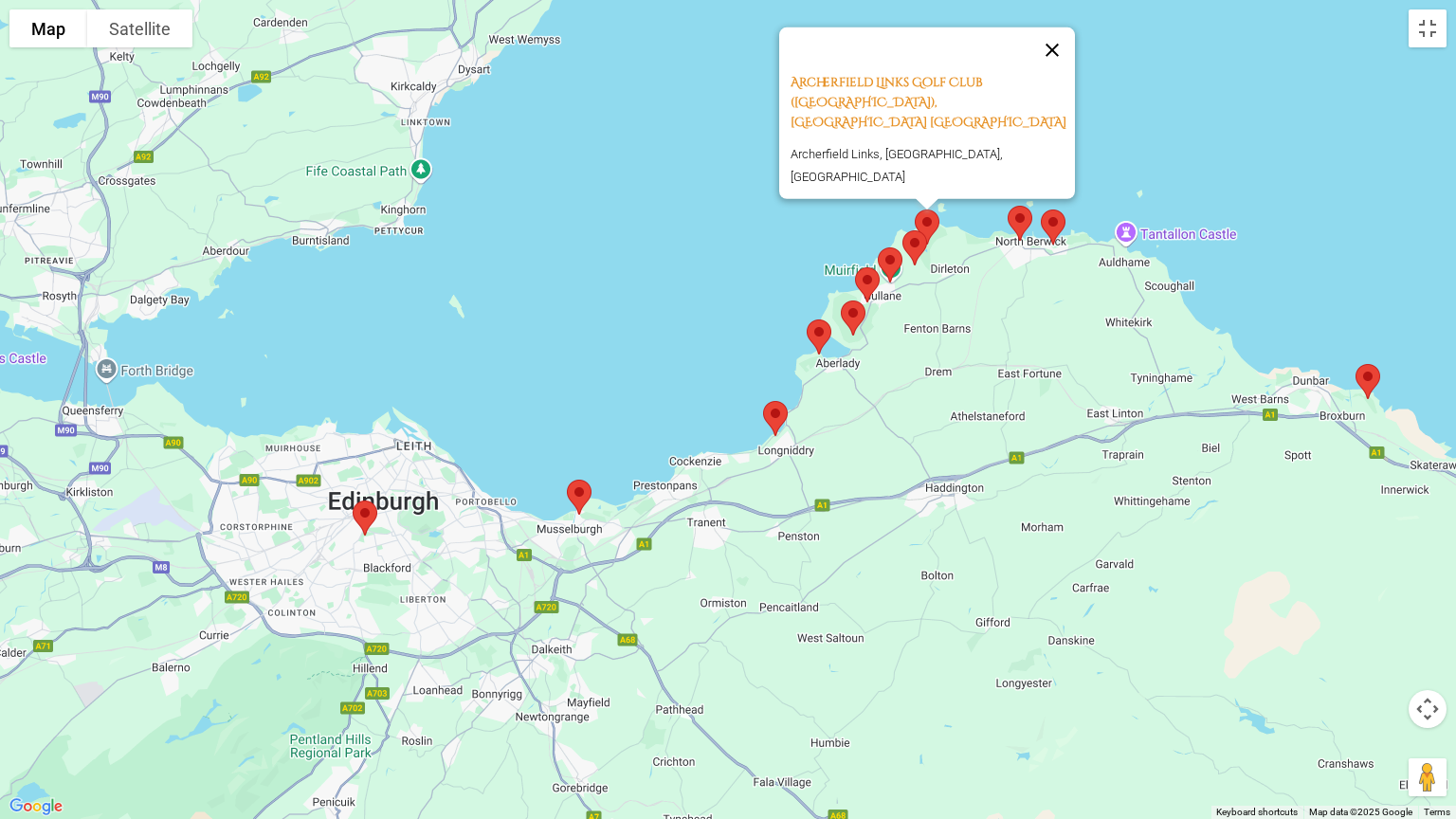 click at bounding box center (1052, 50) 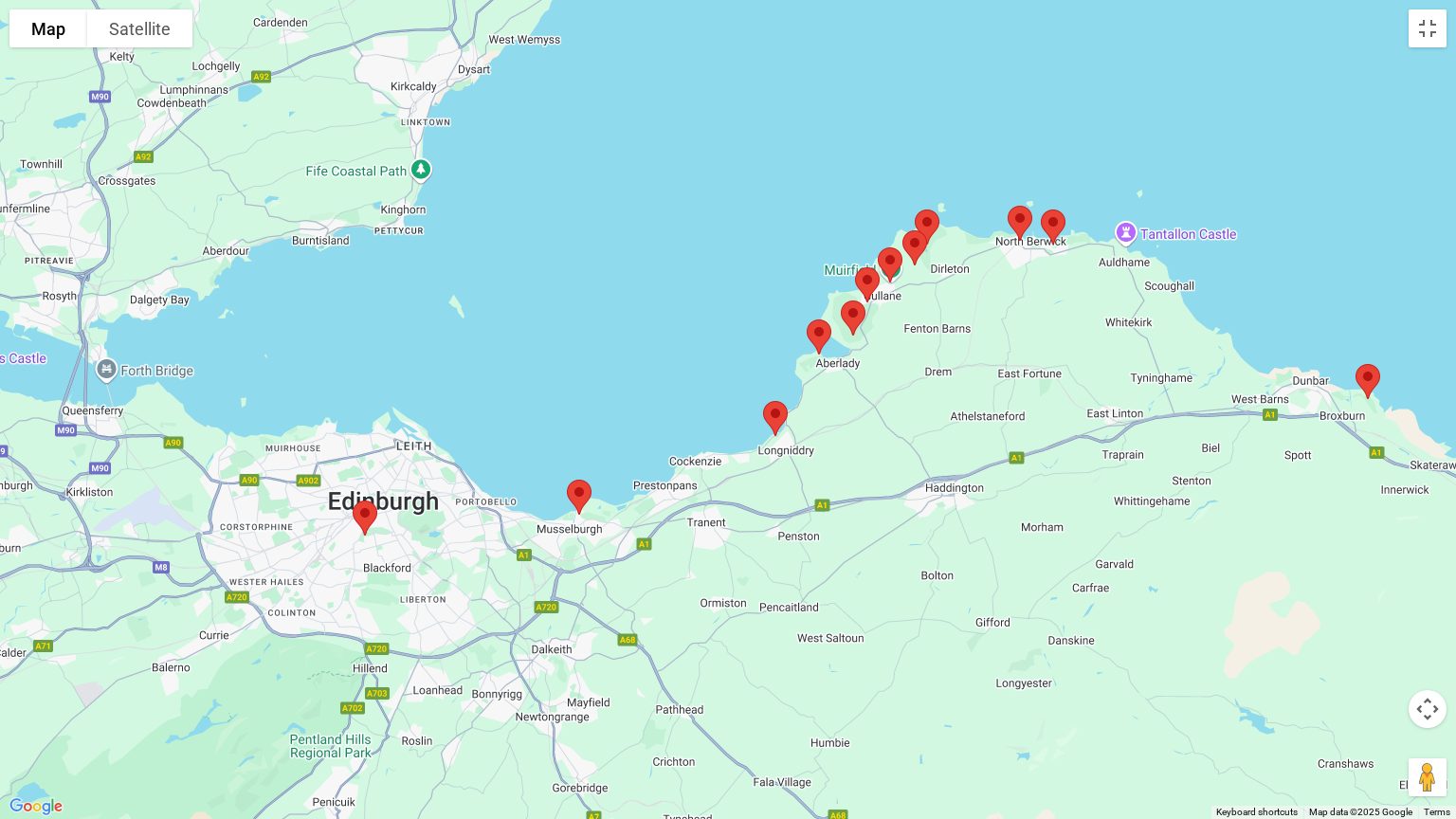 click at bounding box center [1368, 381] 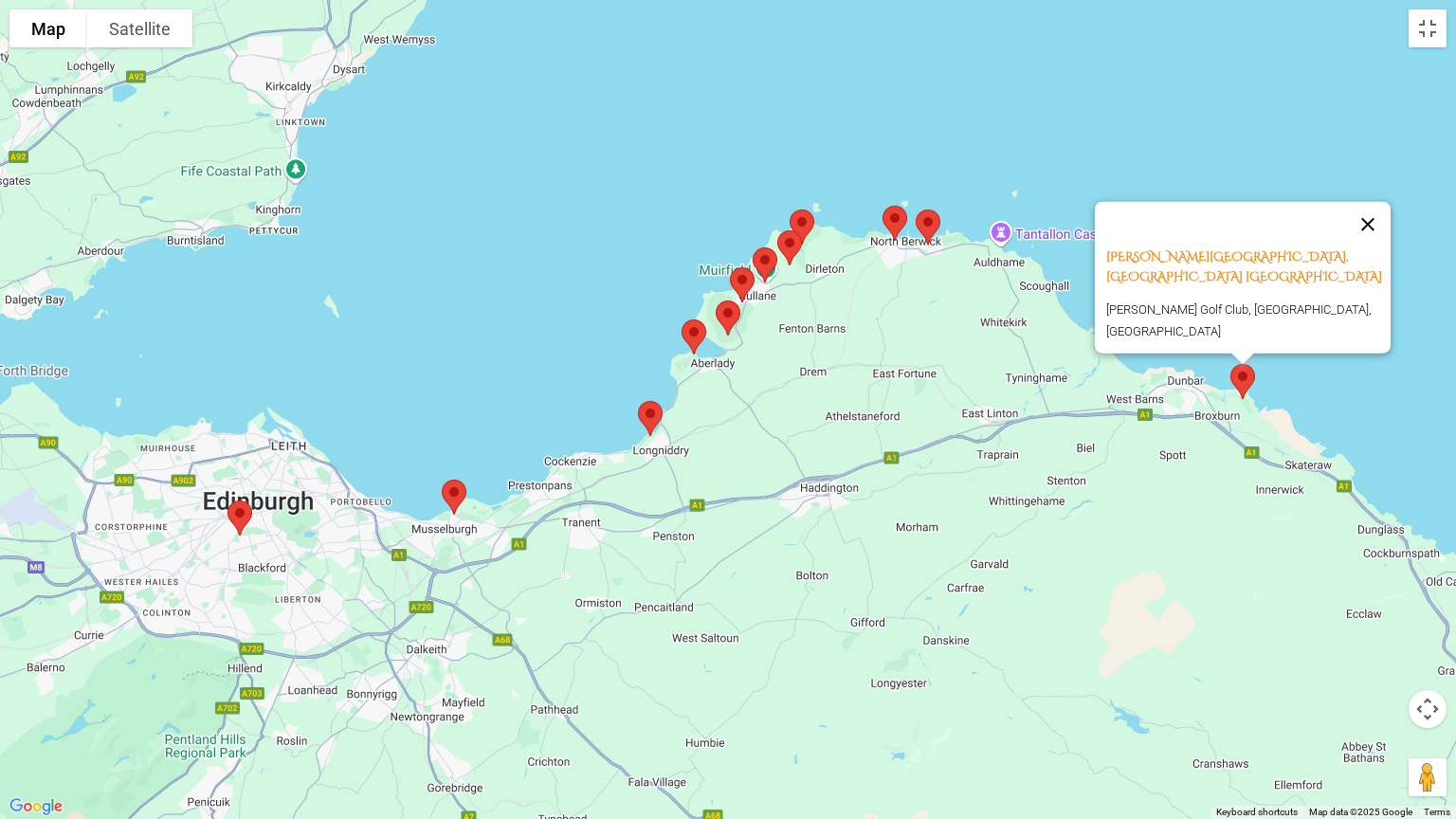 click at bounding box center (1368, 225) 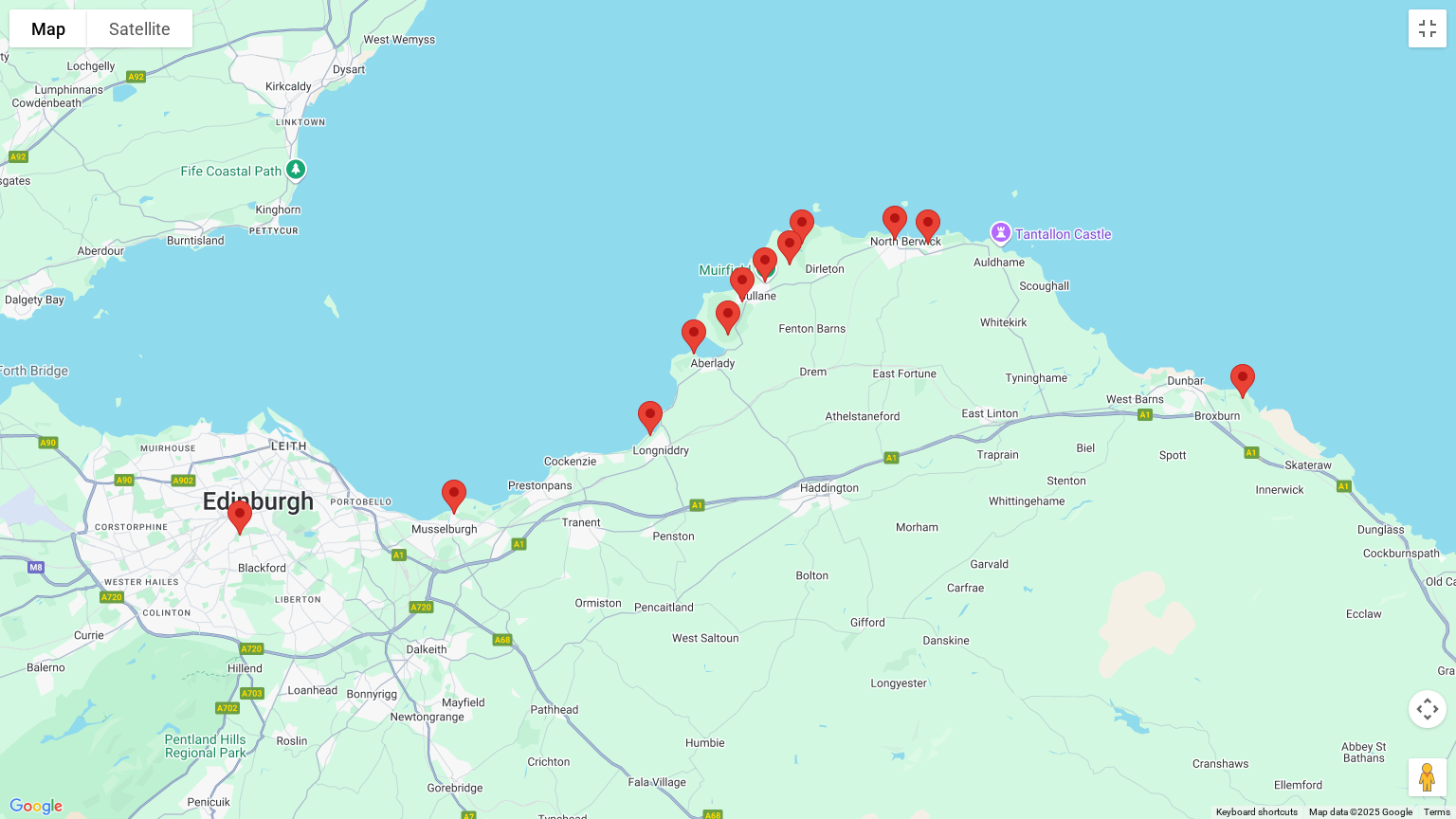 click at bounding box center [928, 227] 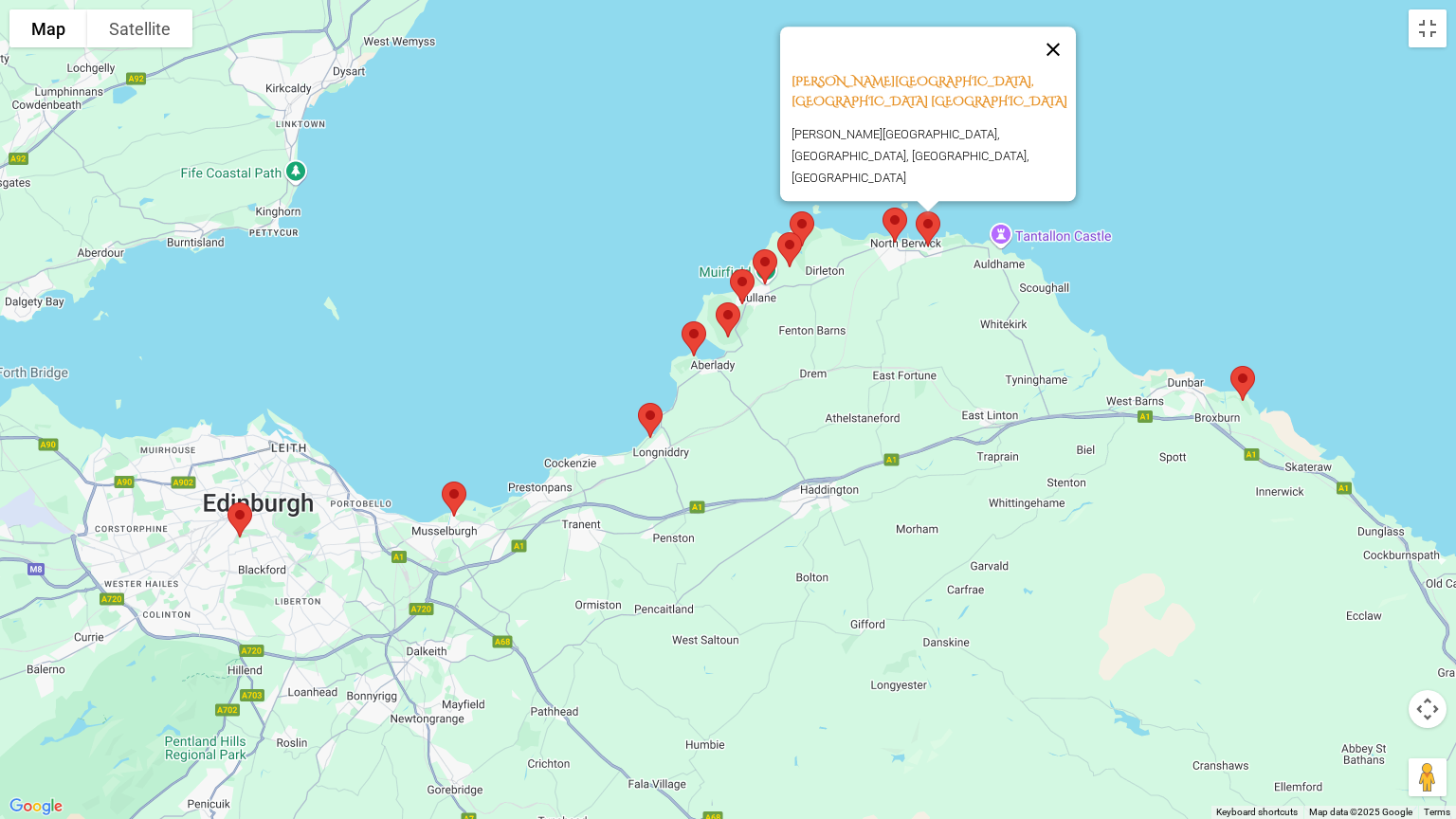 click at bounding box center [1053, 49] 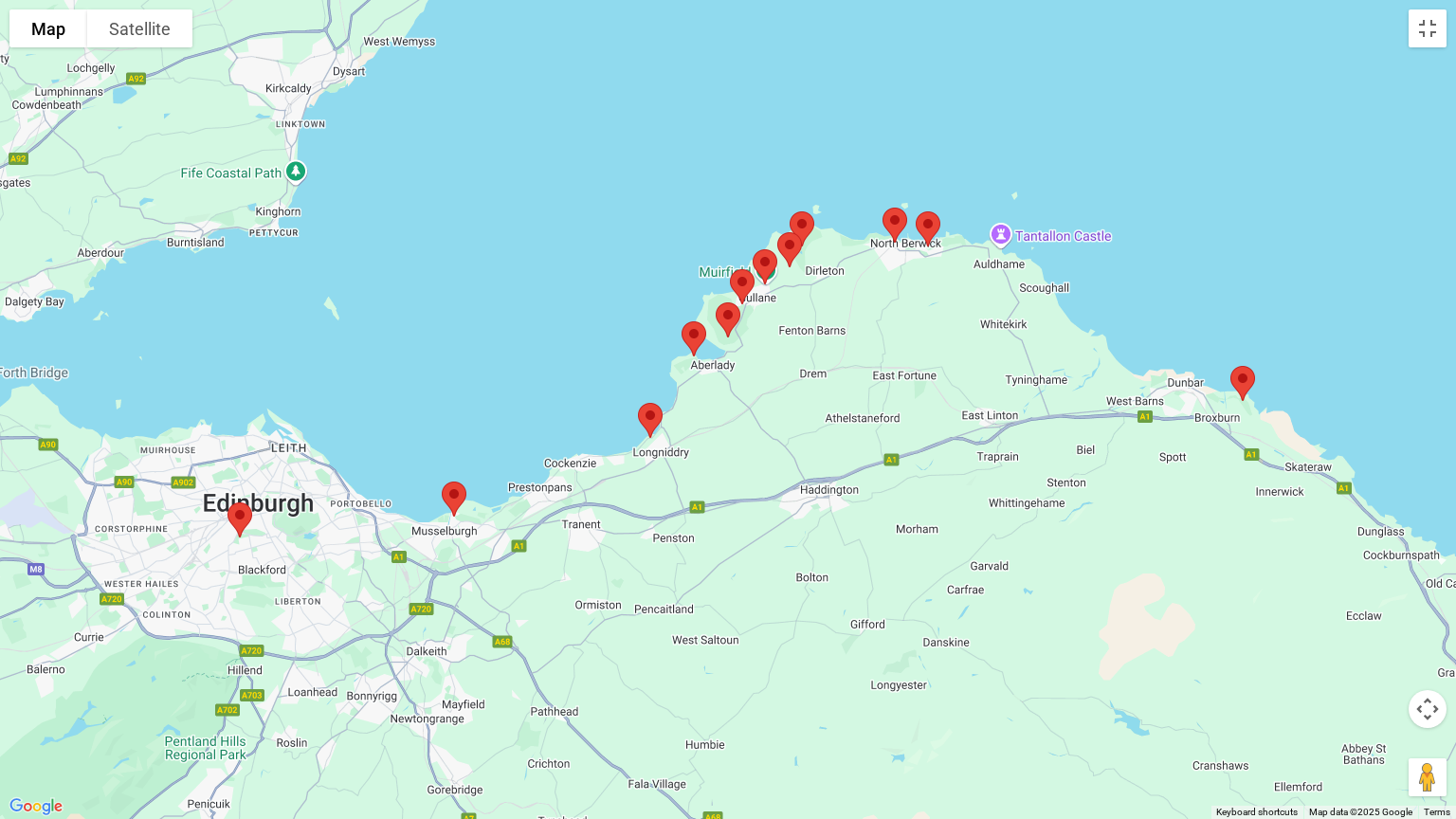 click at bounding box center [895, 225] 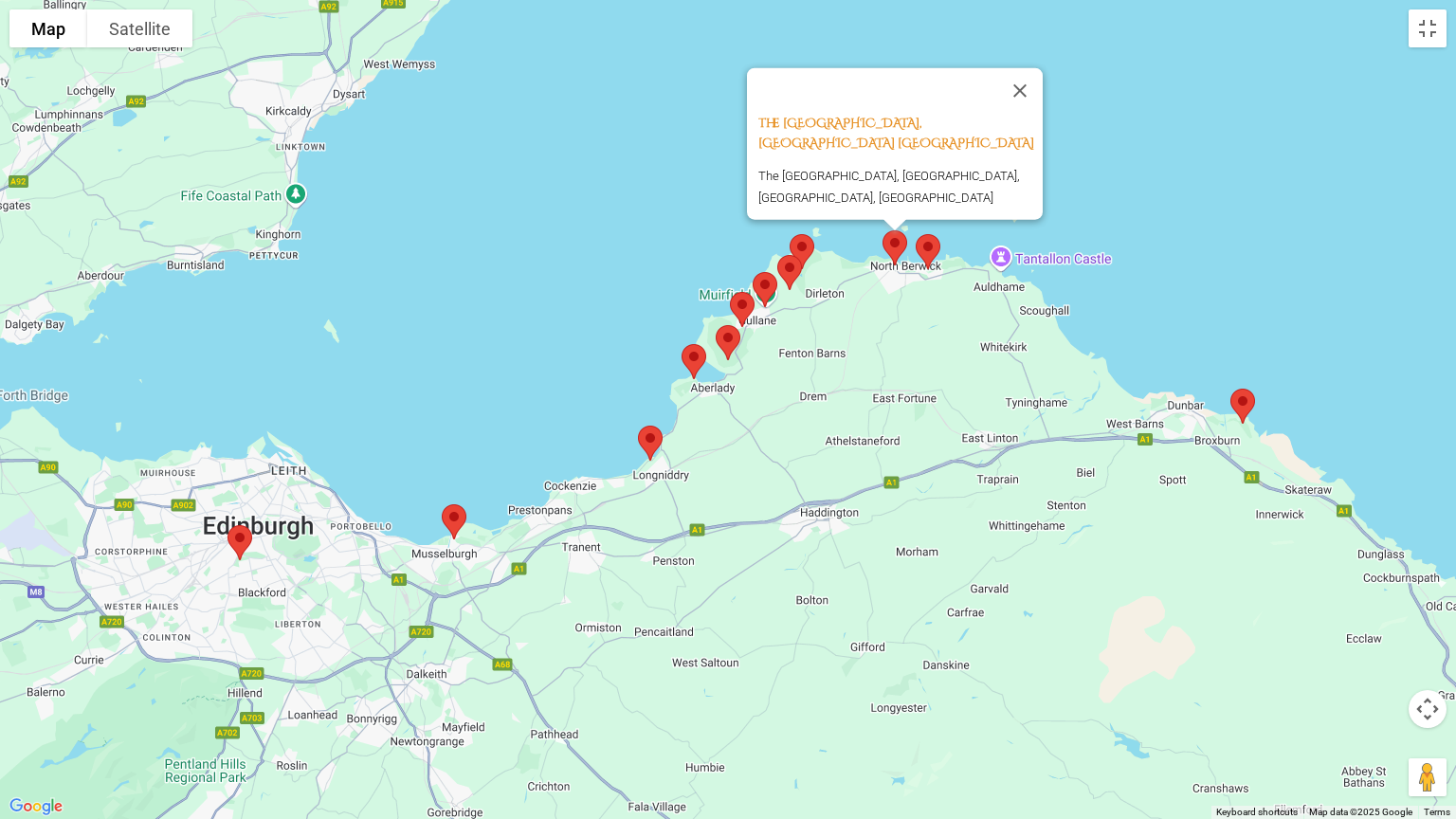 click at bounding box center [928, 251] 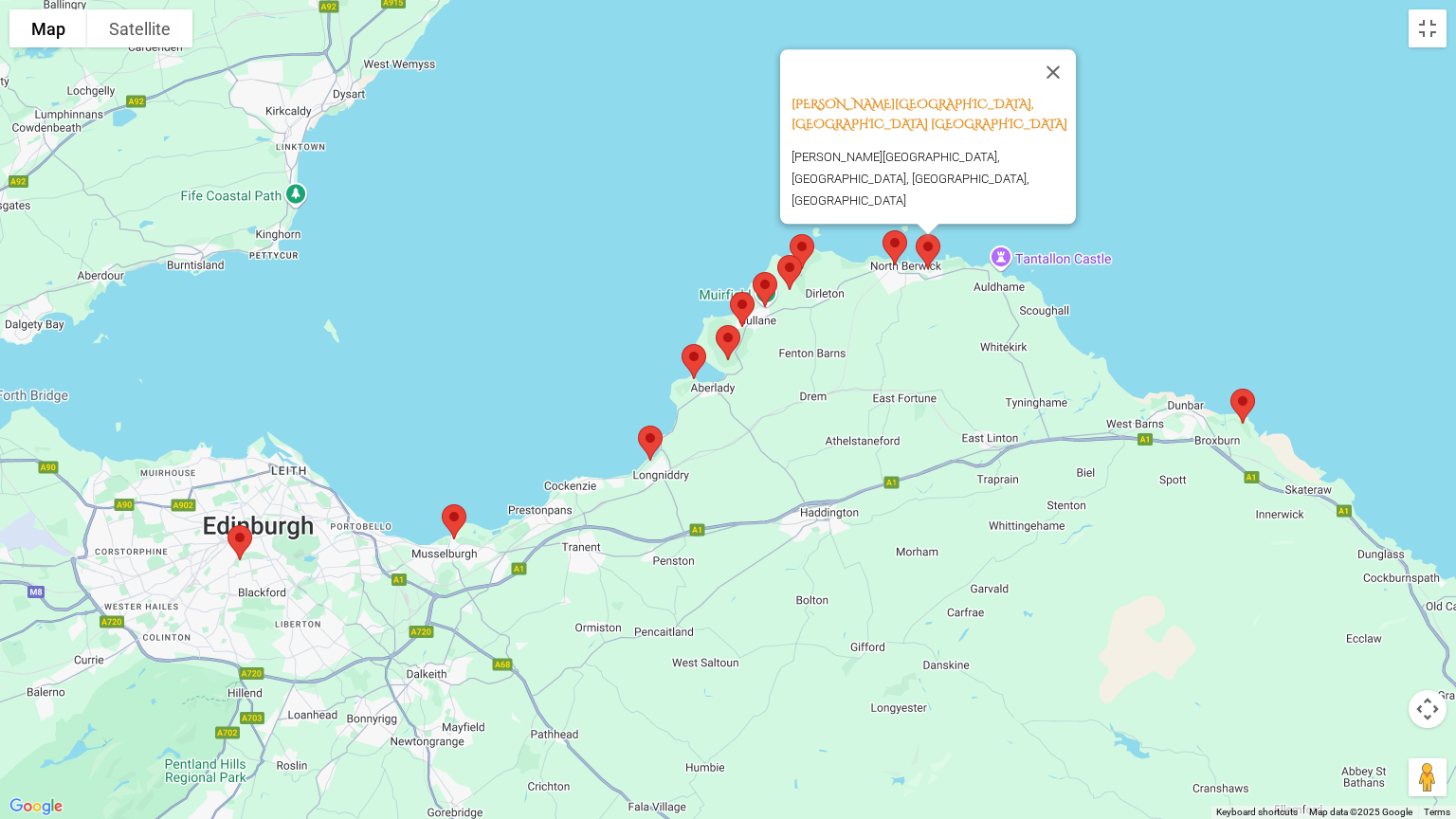 click at bounding box center [895, 247] 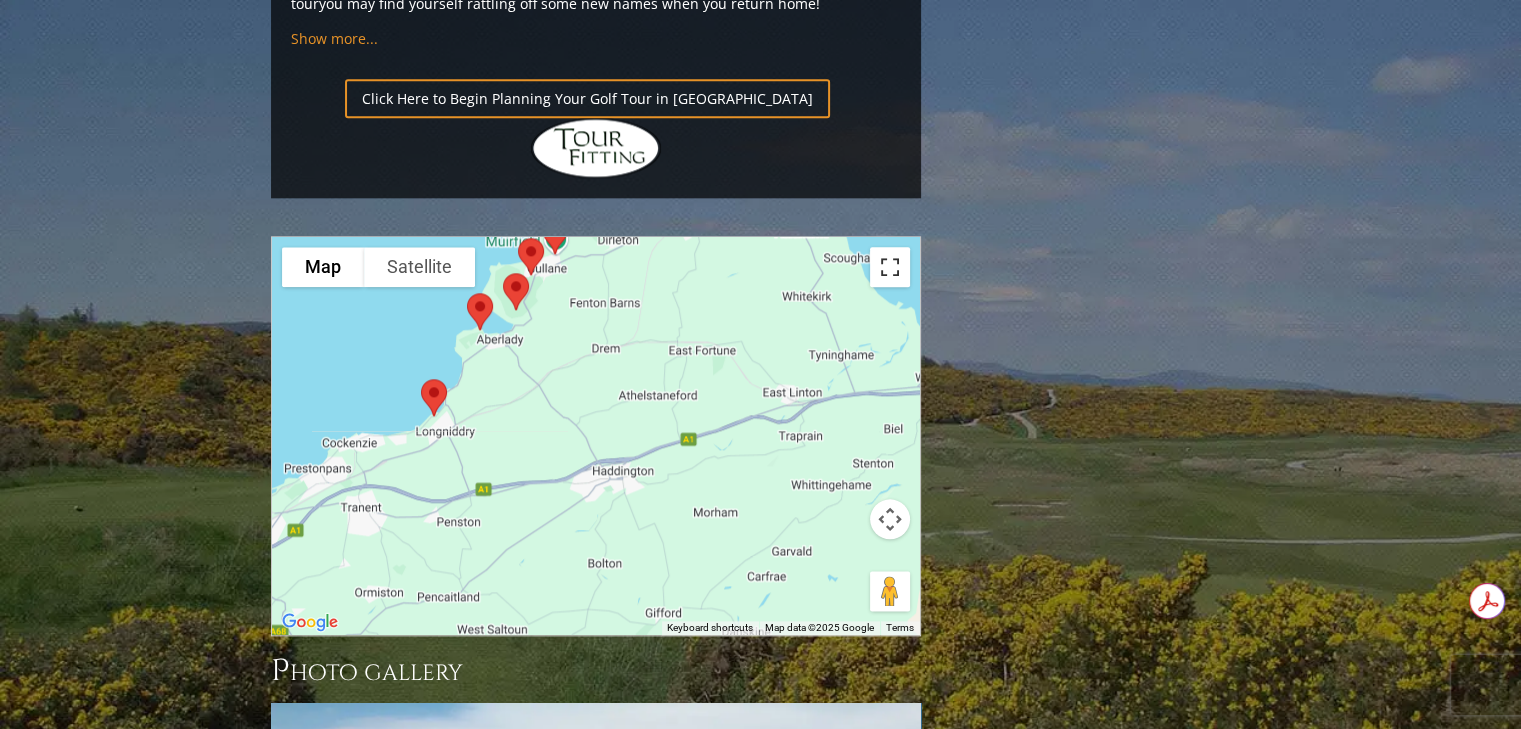 click at bounding box center (890, 267) 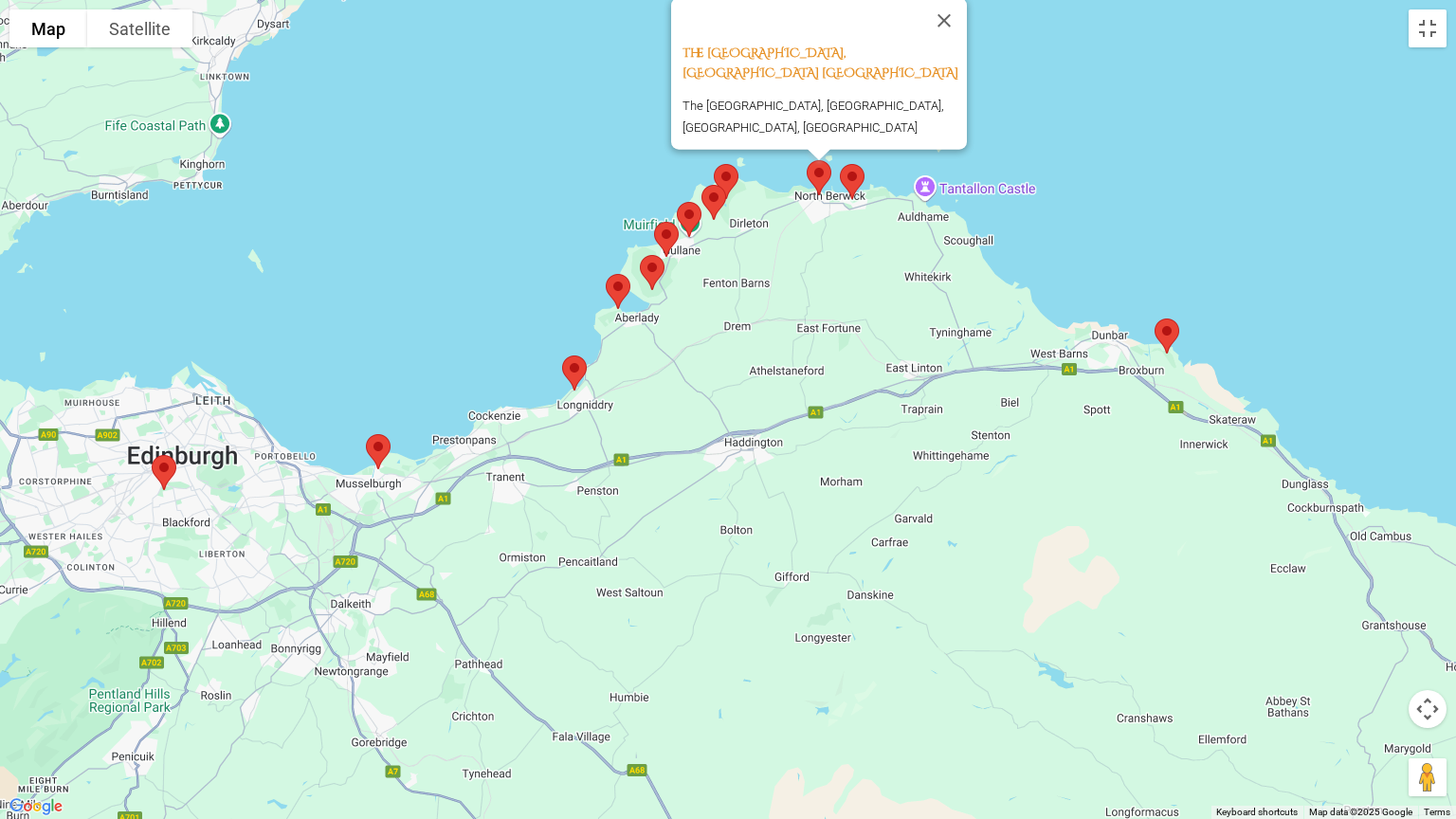 click on "The [GEOGRAPHIC_DATA], [GEOGRAPHIC_DATA] [GEOGRAPHIC_DATA]
The [GEOGRAPHIC_DATA], [GEOGRAPHIC_DATA], [GEOGRAPHIC_DATA], [GEOGRAPHIC_DATA]" at bounding box center (728, 410) 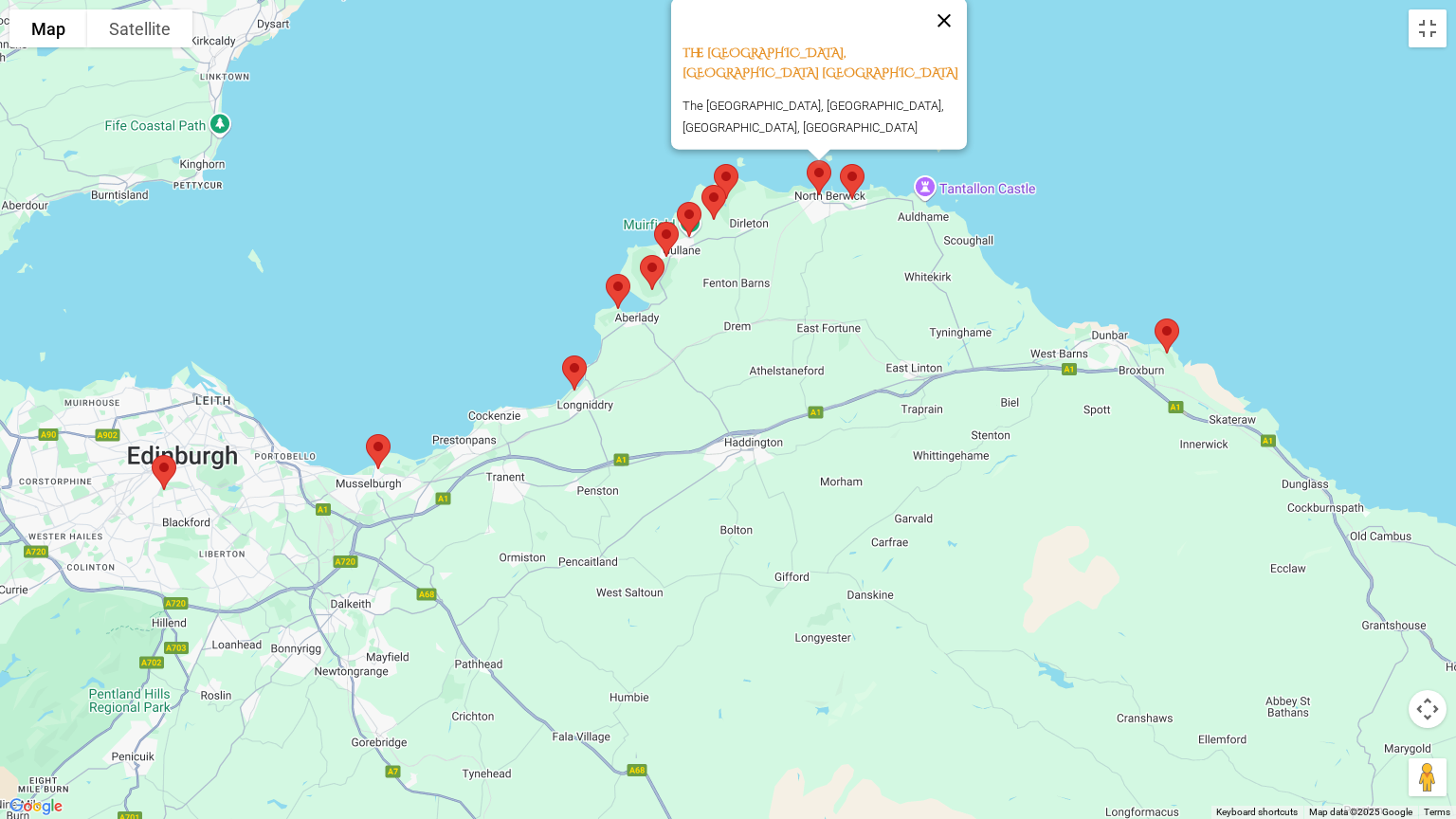 click at bounding box center [944, 21] 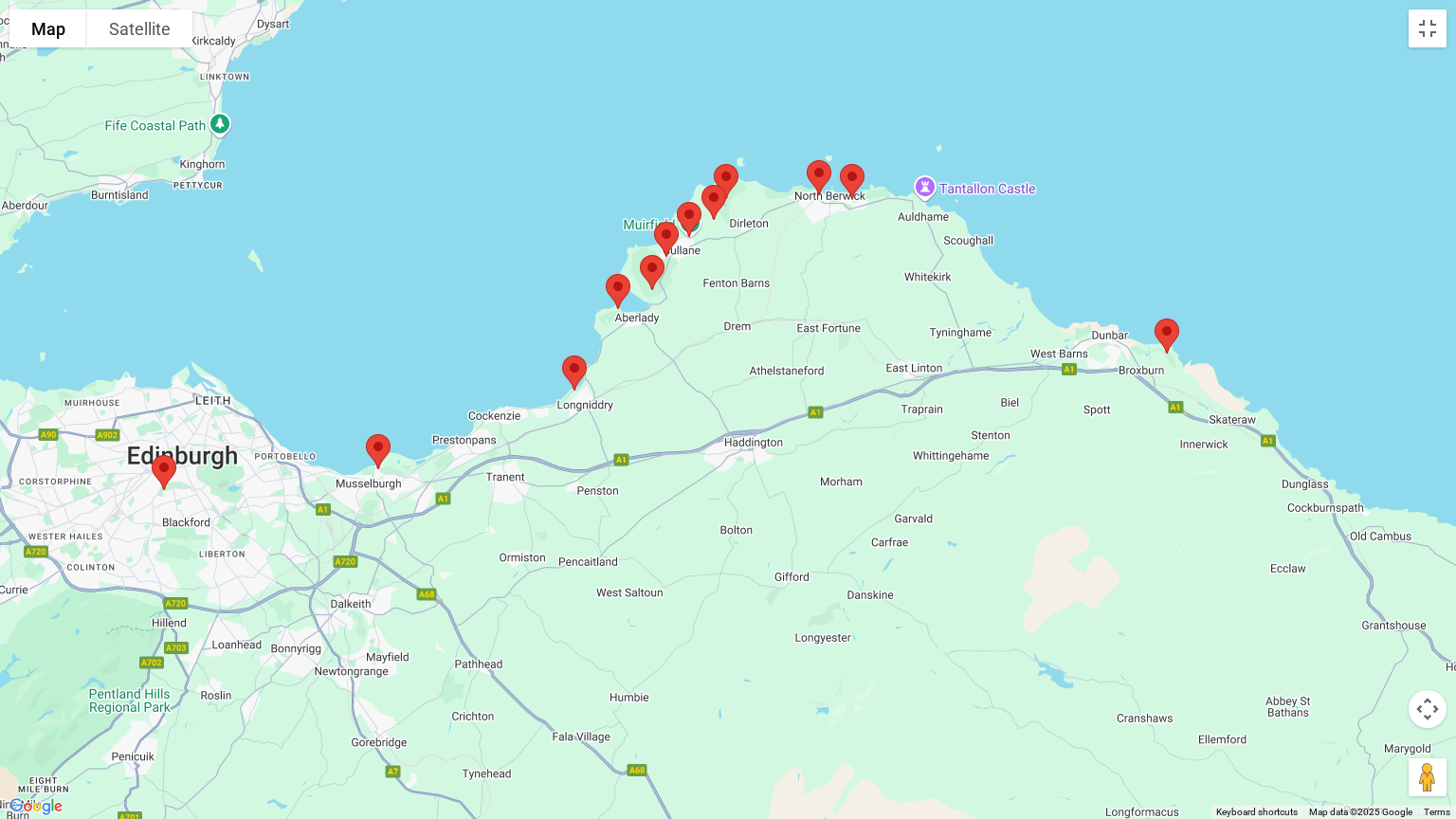 click at bounding box center (574, 373) 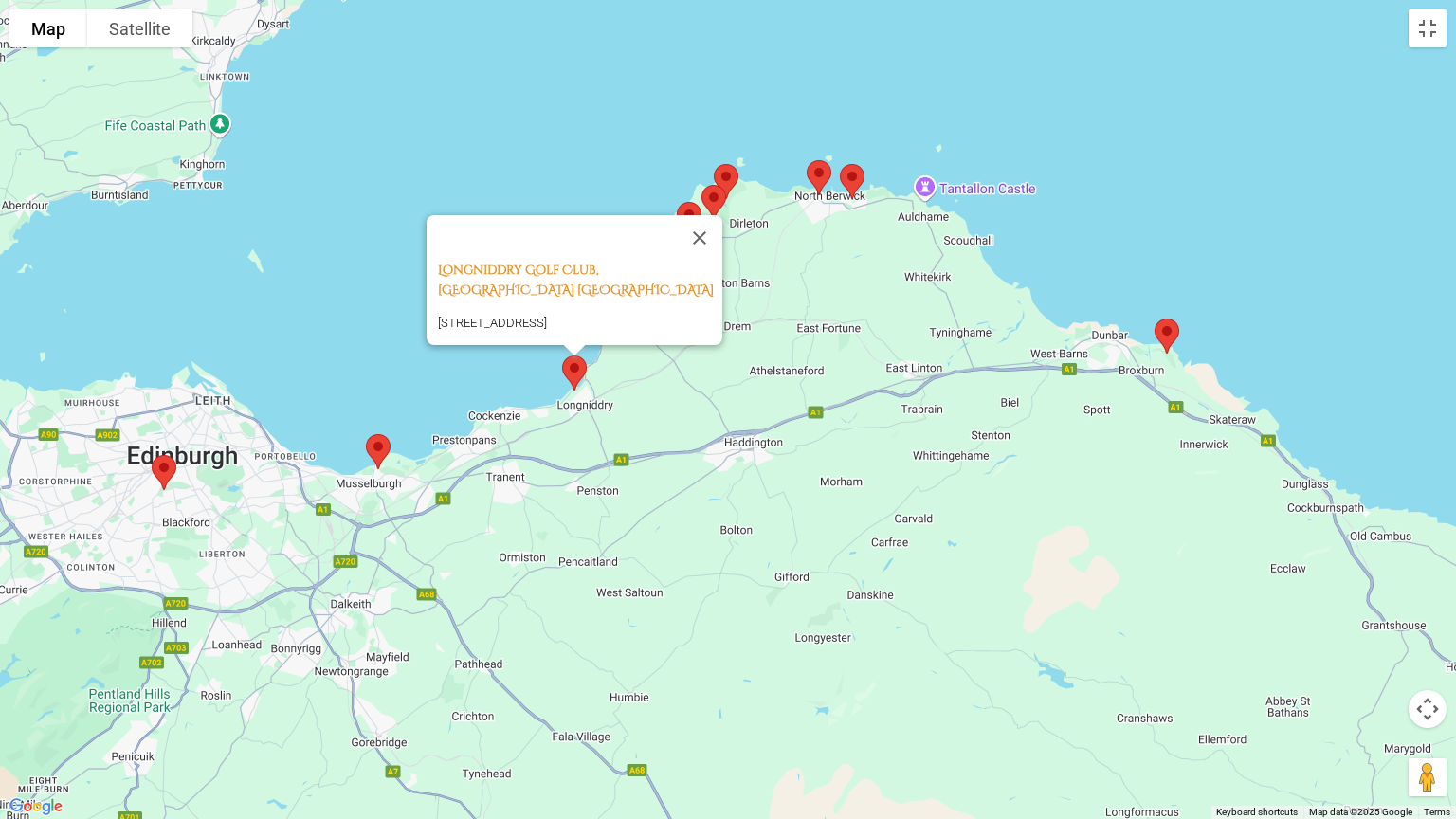 click on "Longniddry Golf Club, [STREET_ADDRESS]" at bounding box center (728, 410) 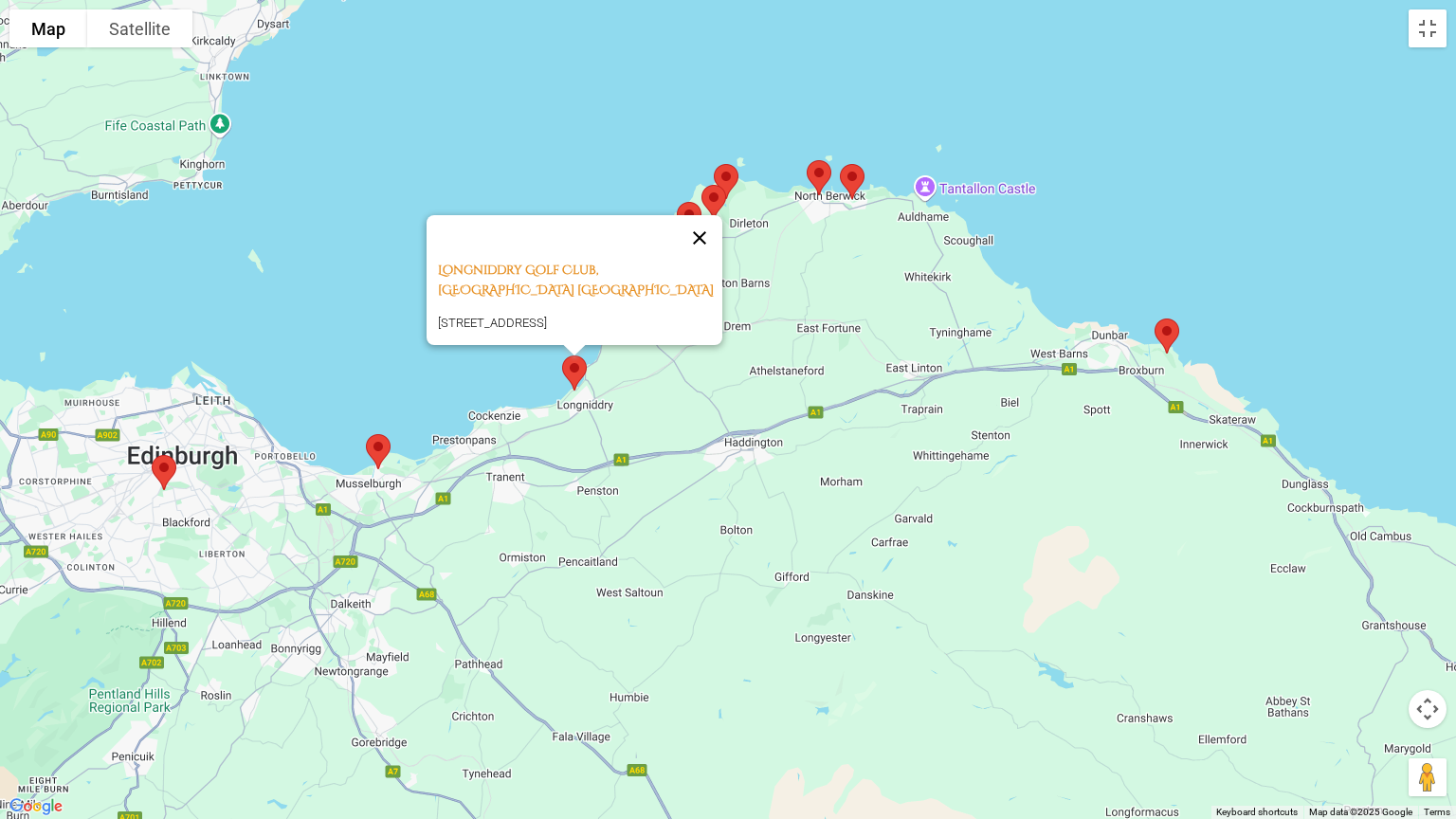 click at bounding box center [700, 238] 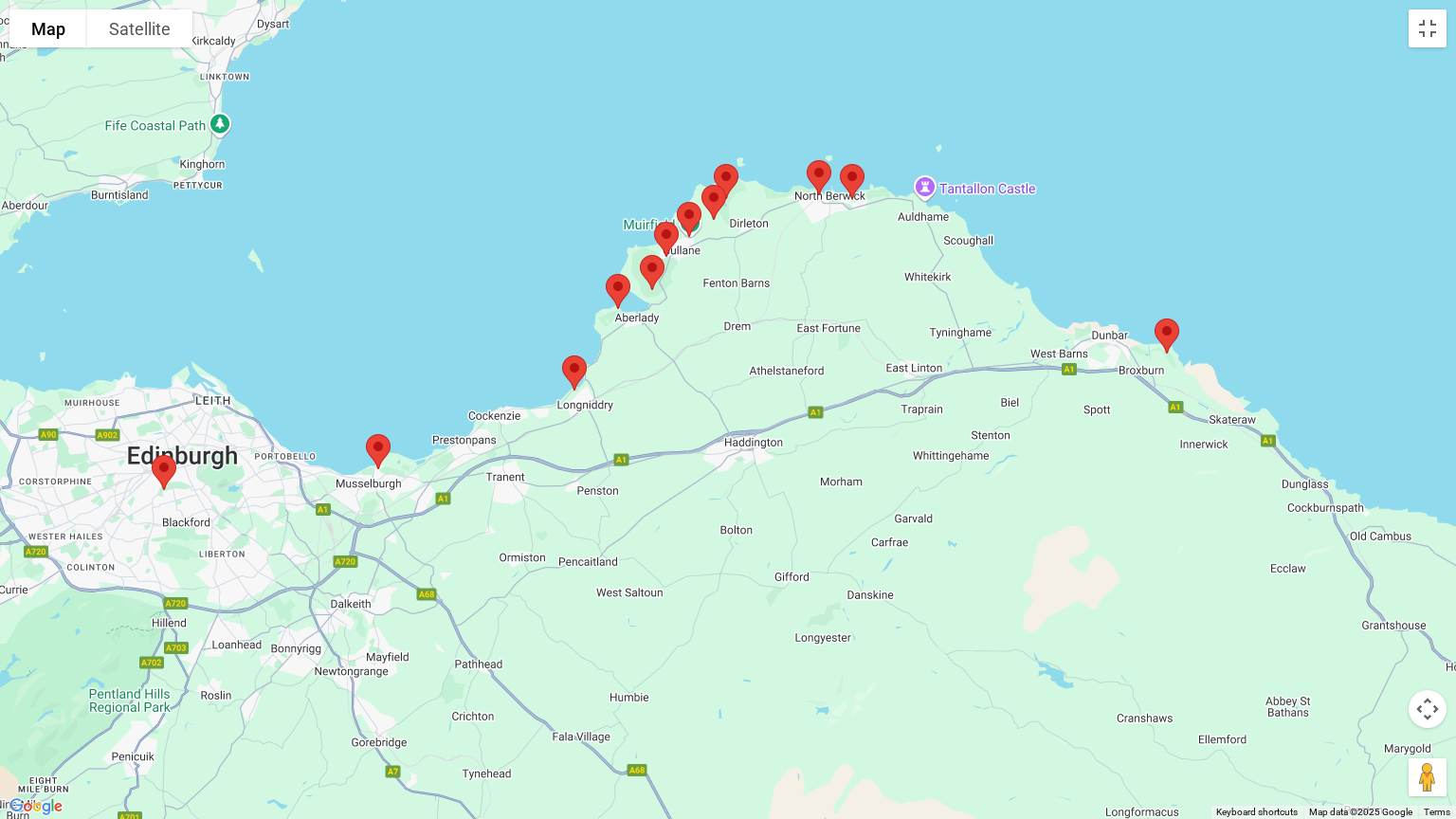 click at bounding box center (652, 272) 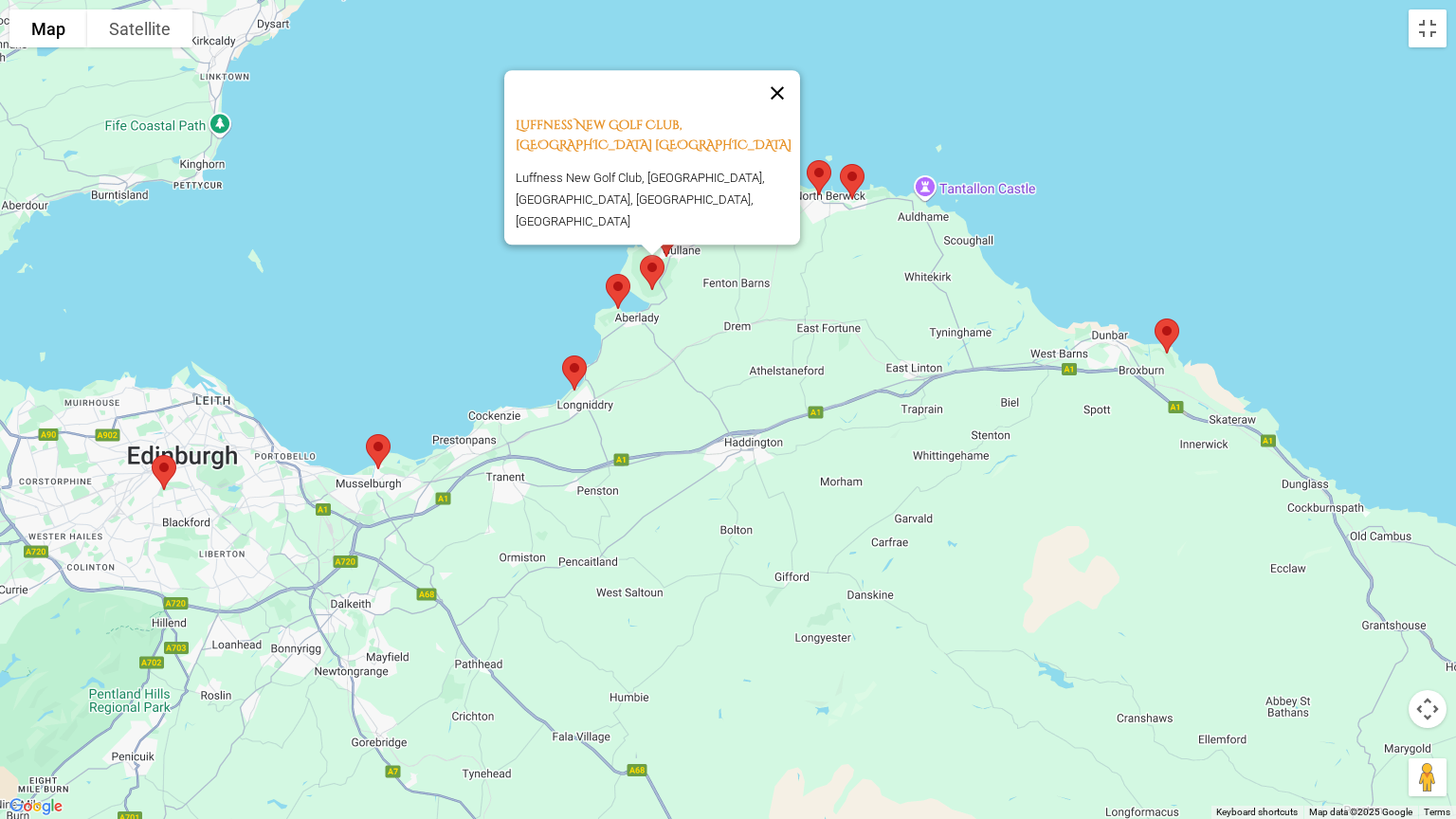 click at bounding box center [777, 93] 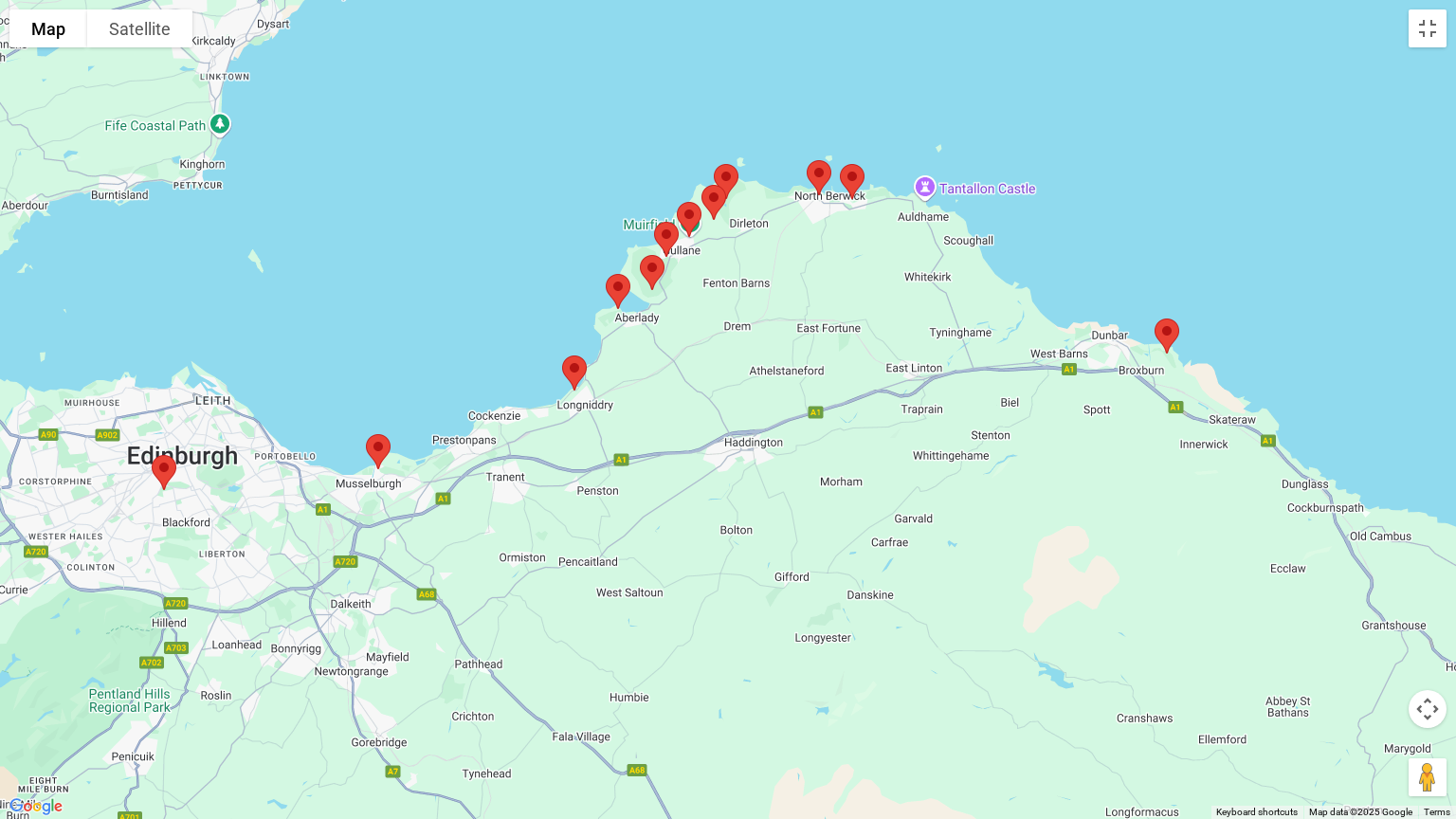 click at bounding box center [618, 291] 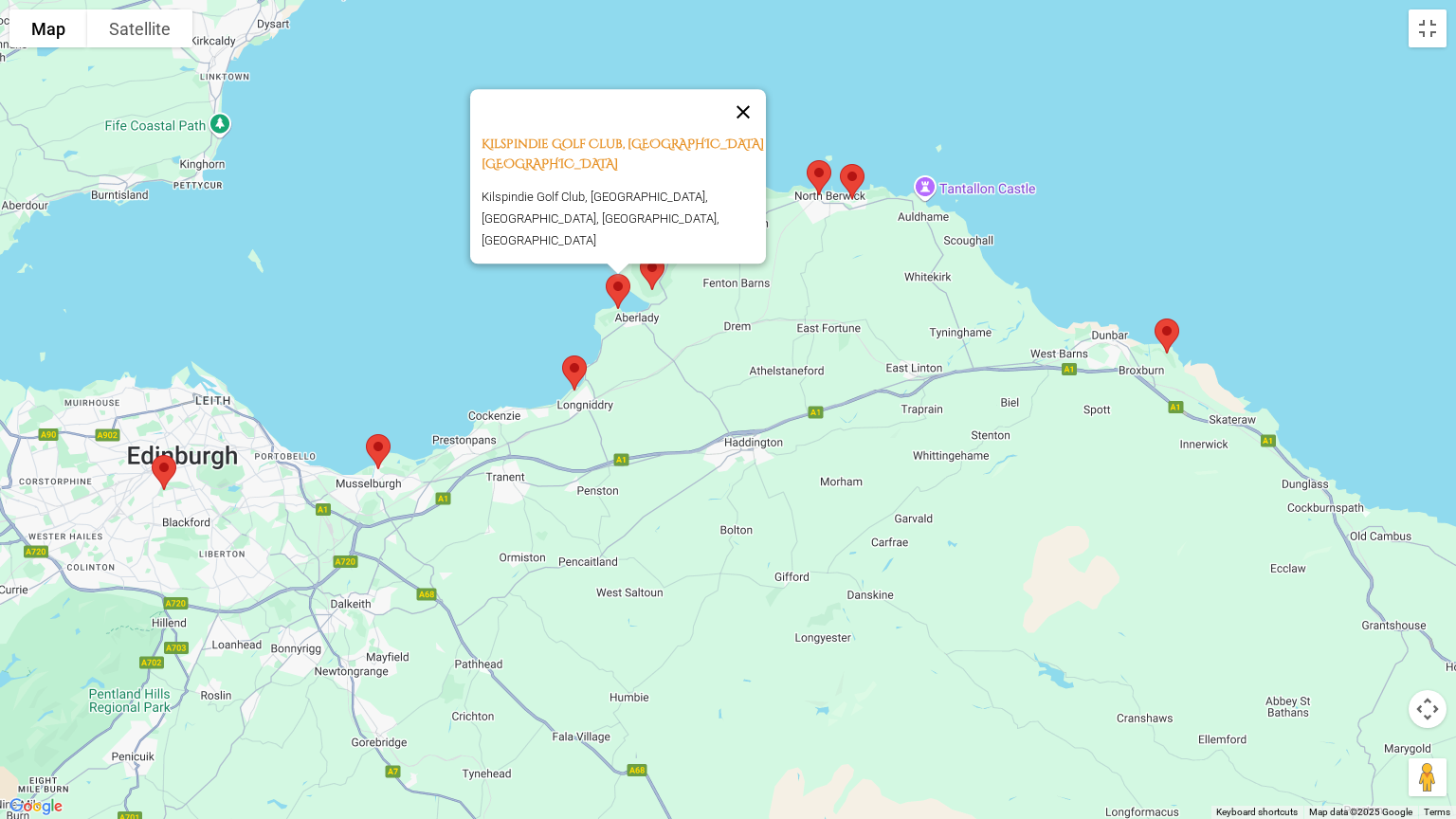 click at bounding box center [743, 112] 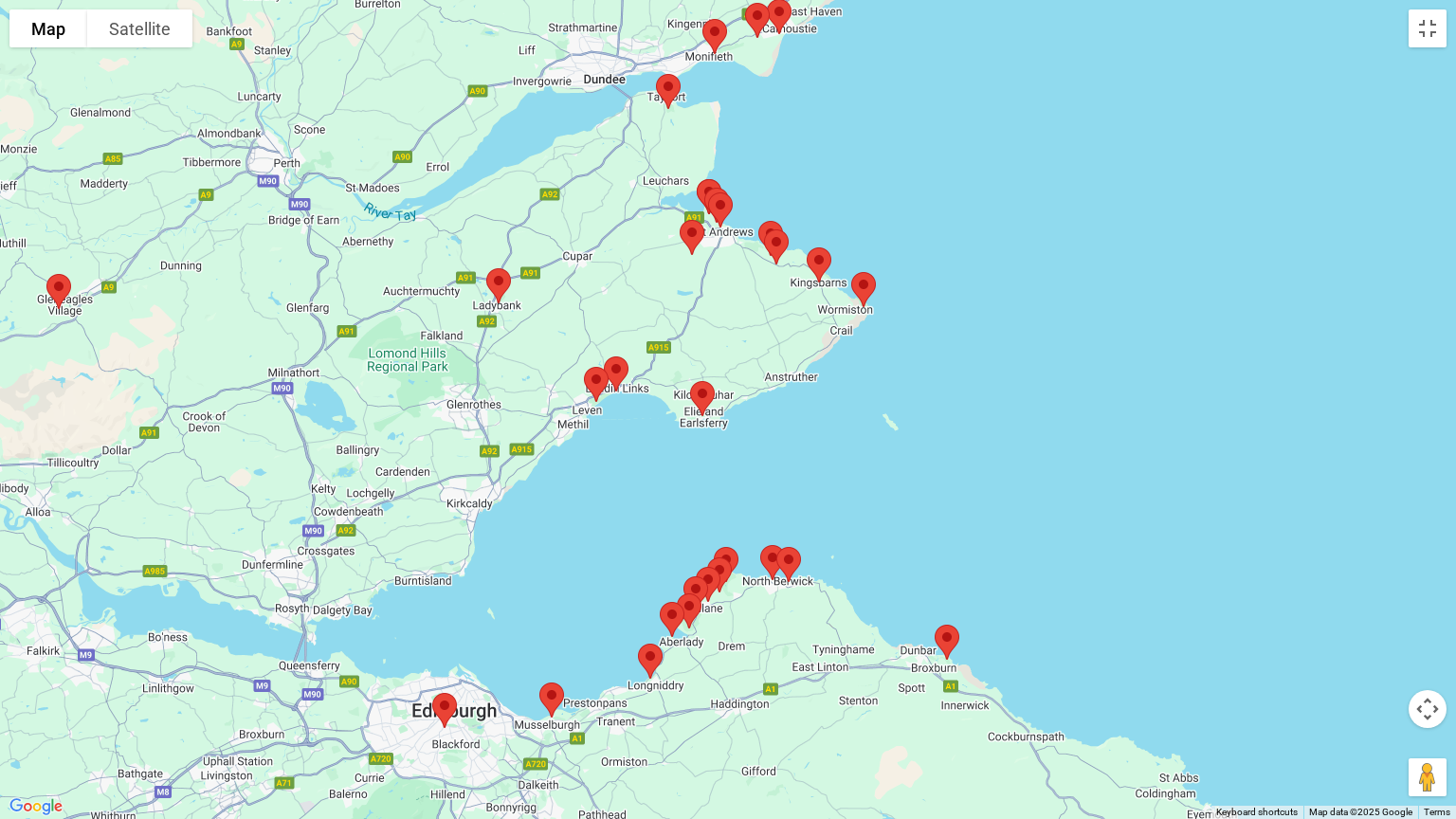 click at bounding box center [616, 373] 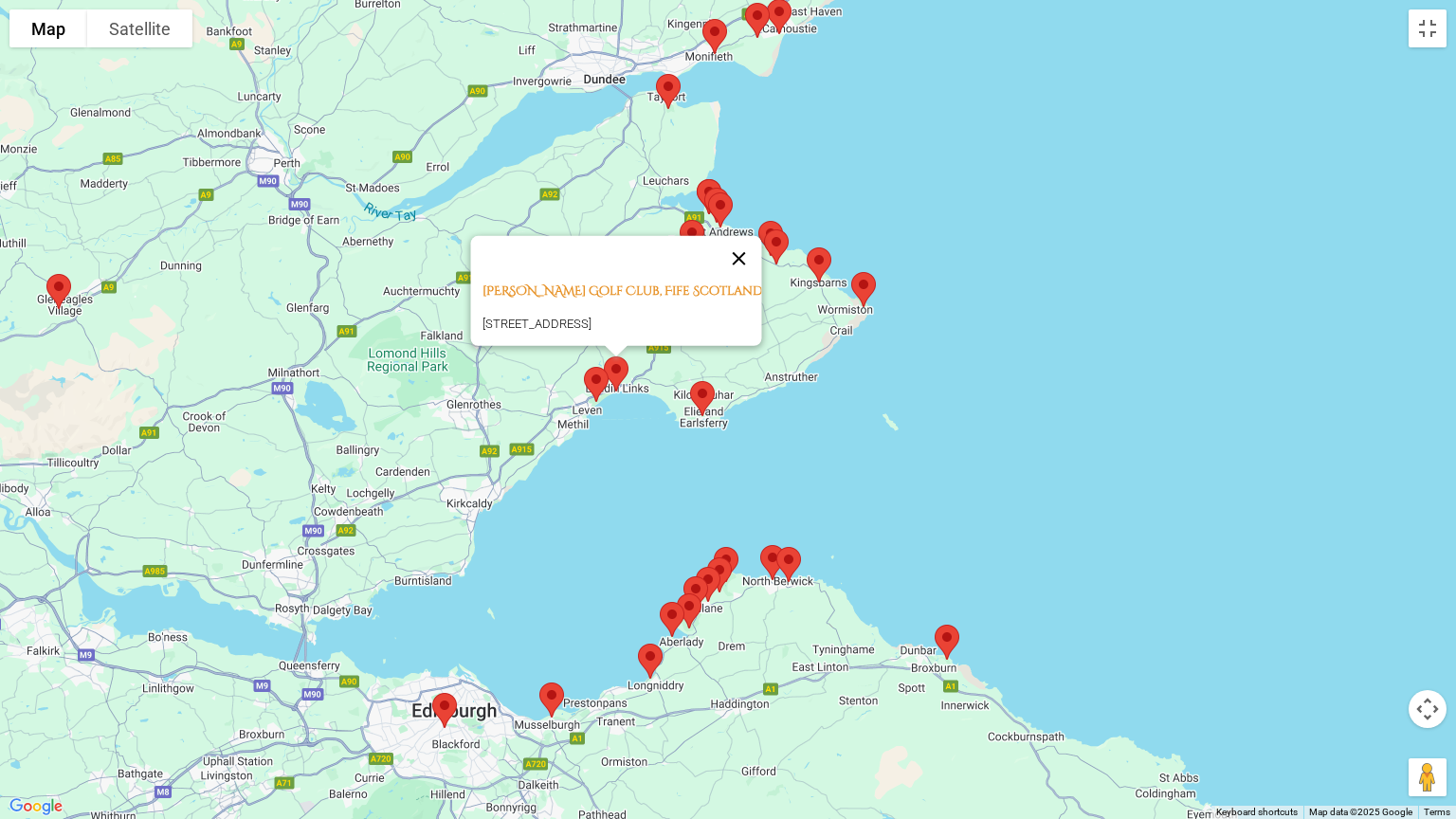 click at bounding box center (739, 259) 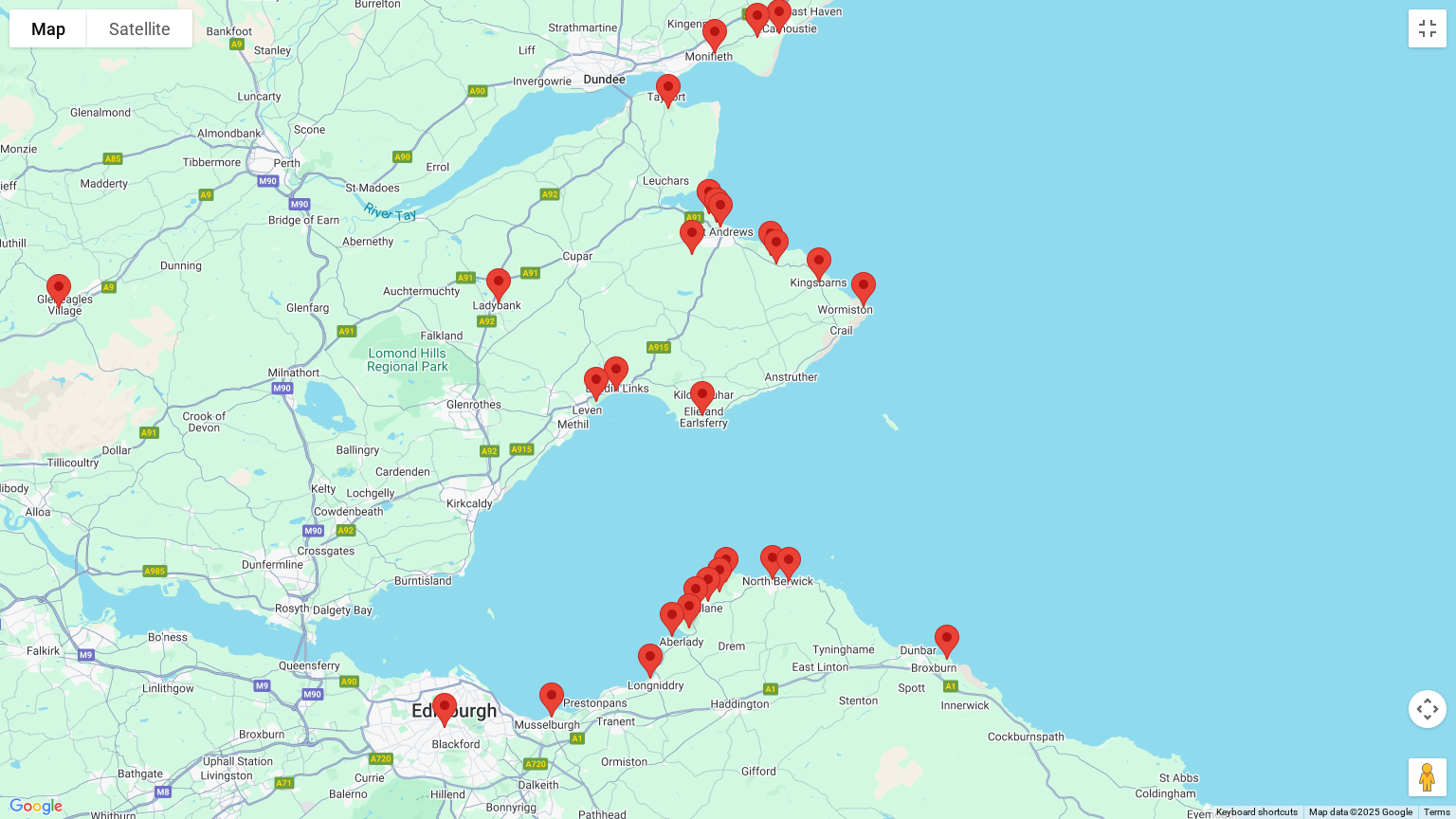 click at bounding box center [596, 384] 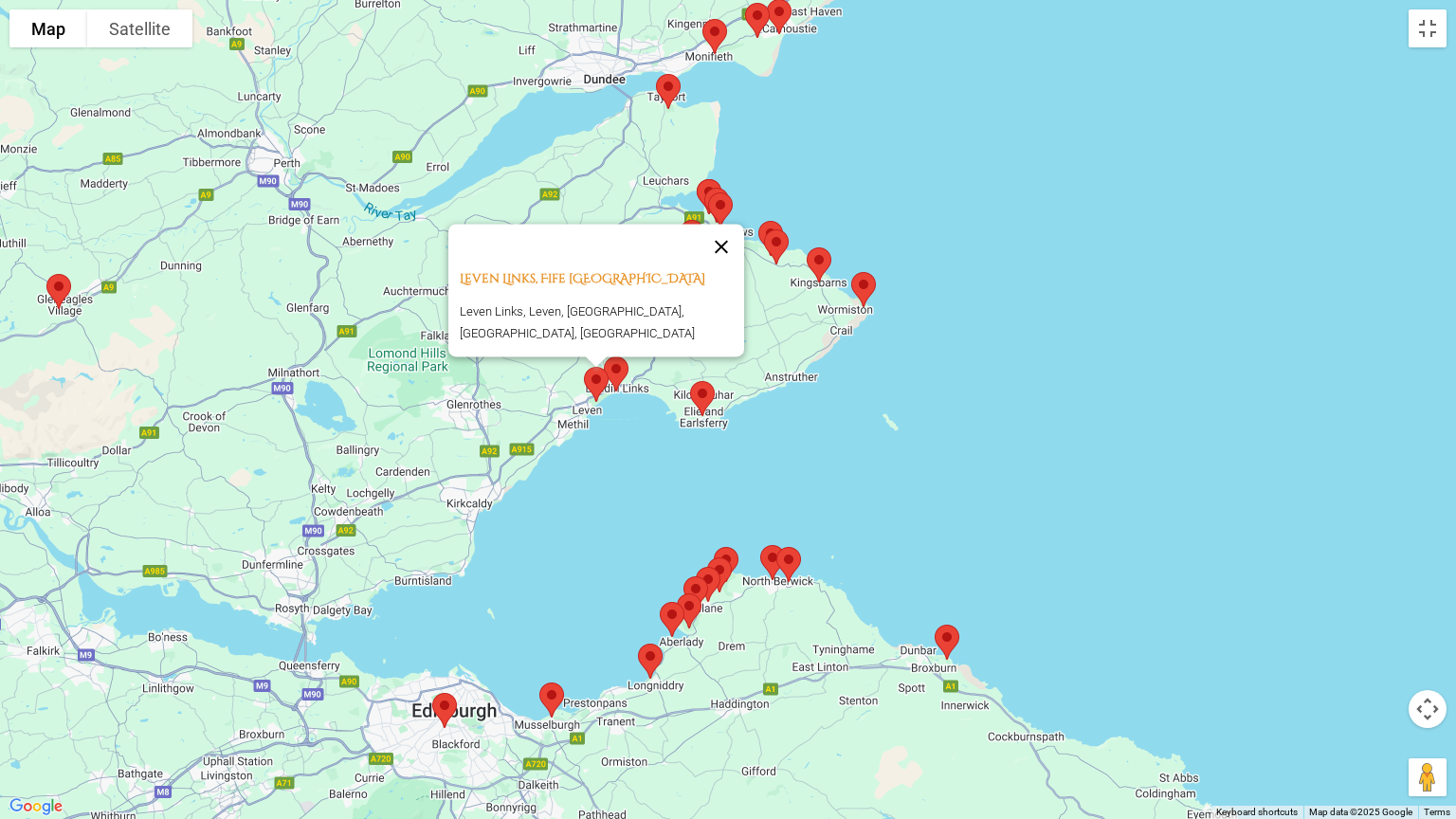click at bounding box center (721, 246) 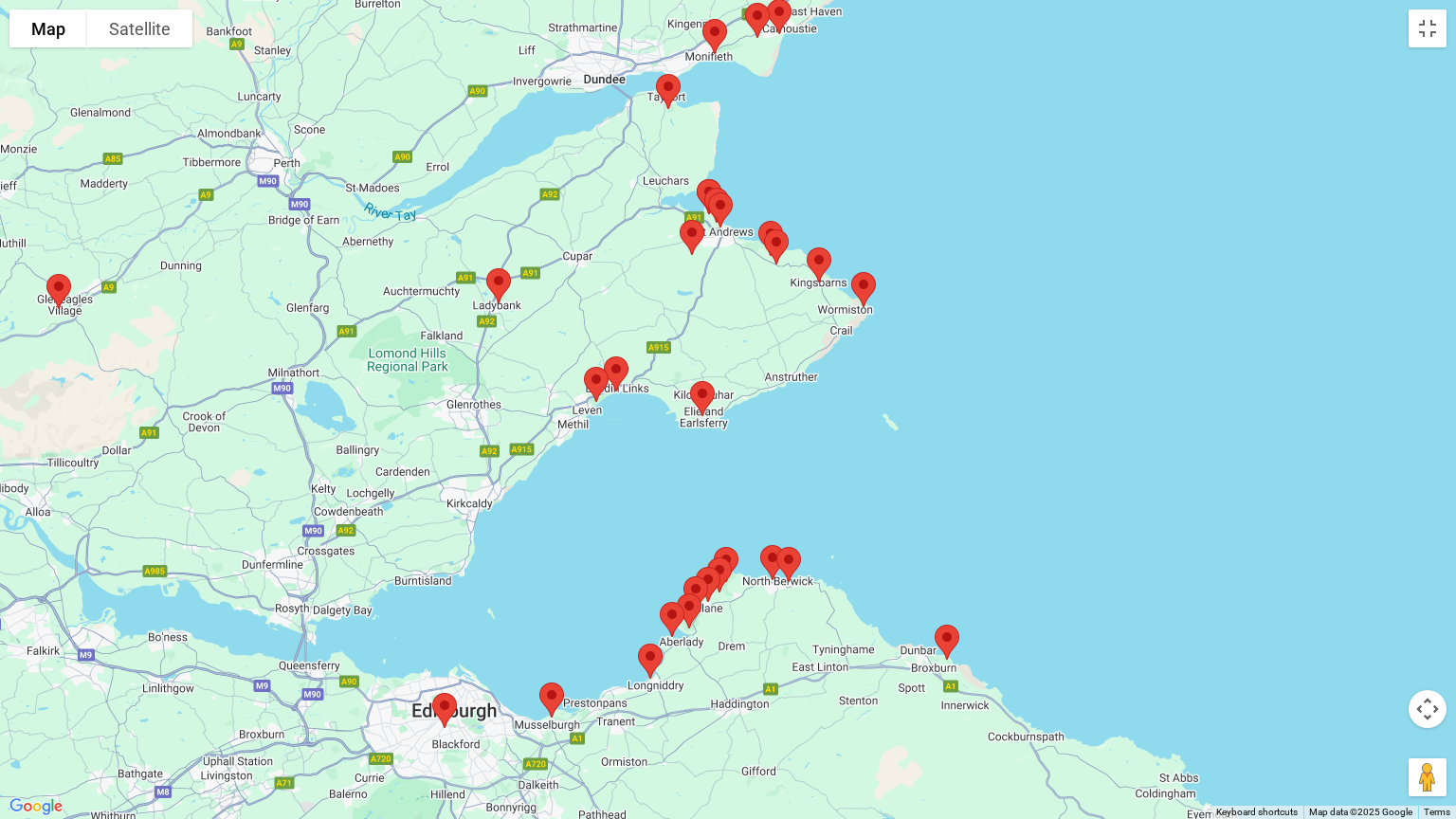 click at bounding box center (864, 289) 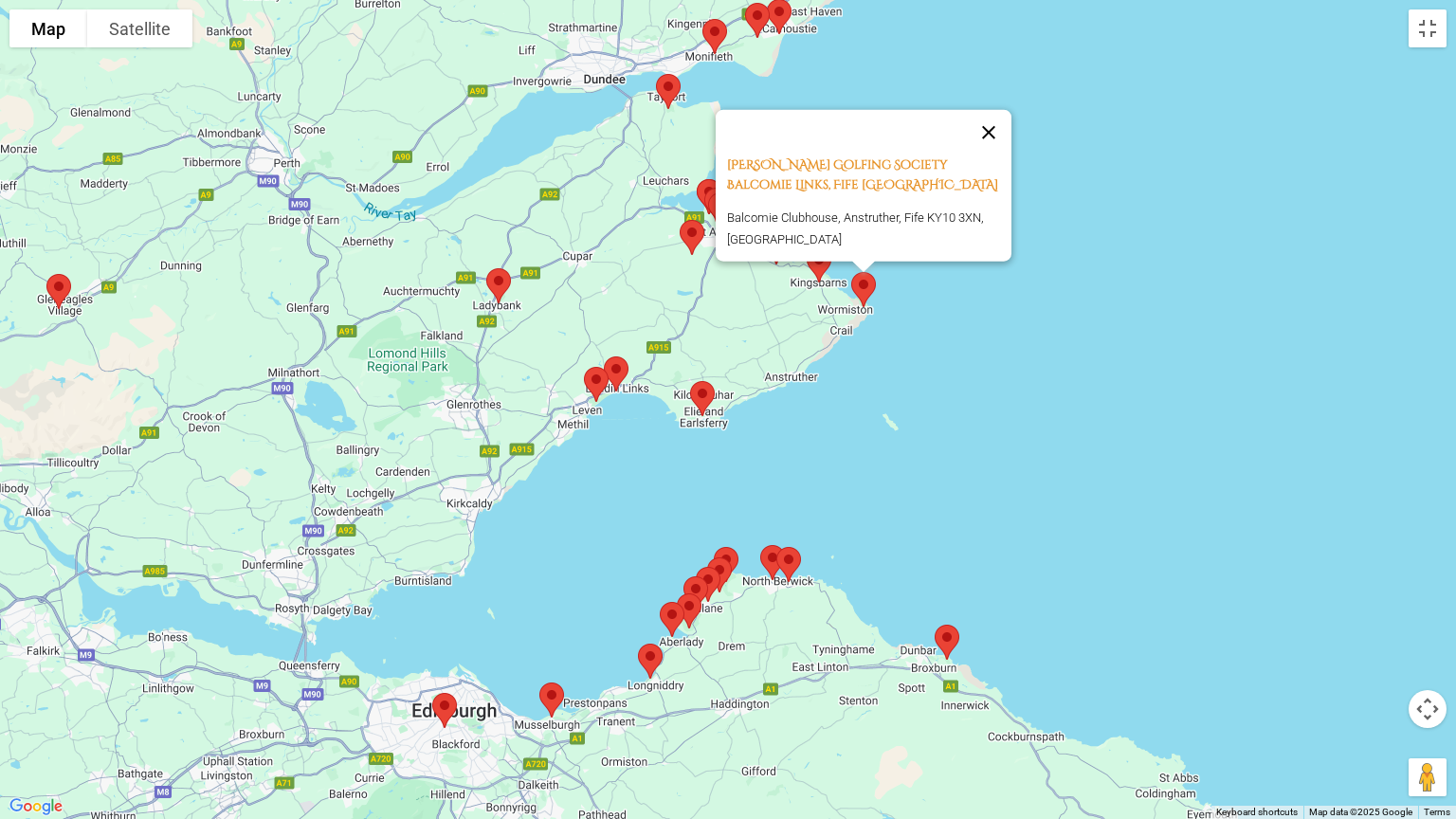click at bounding box center [989, 133] 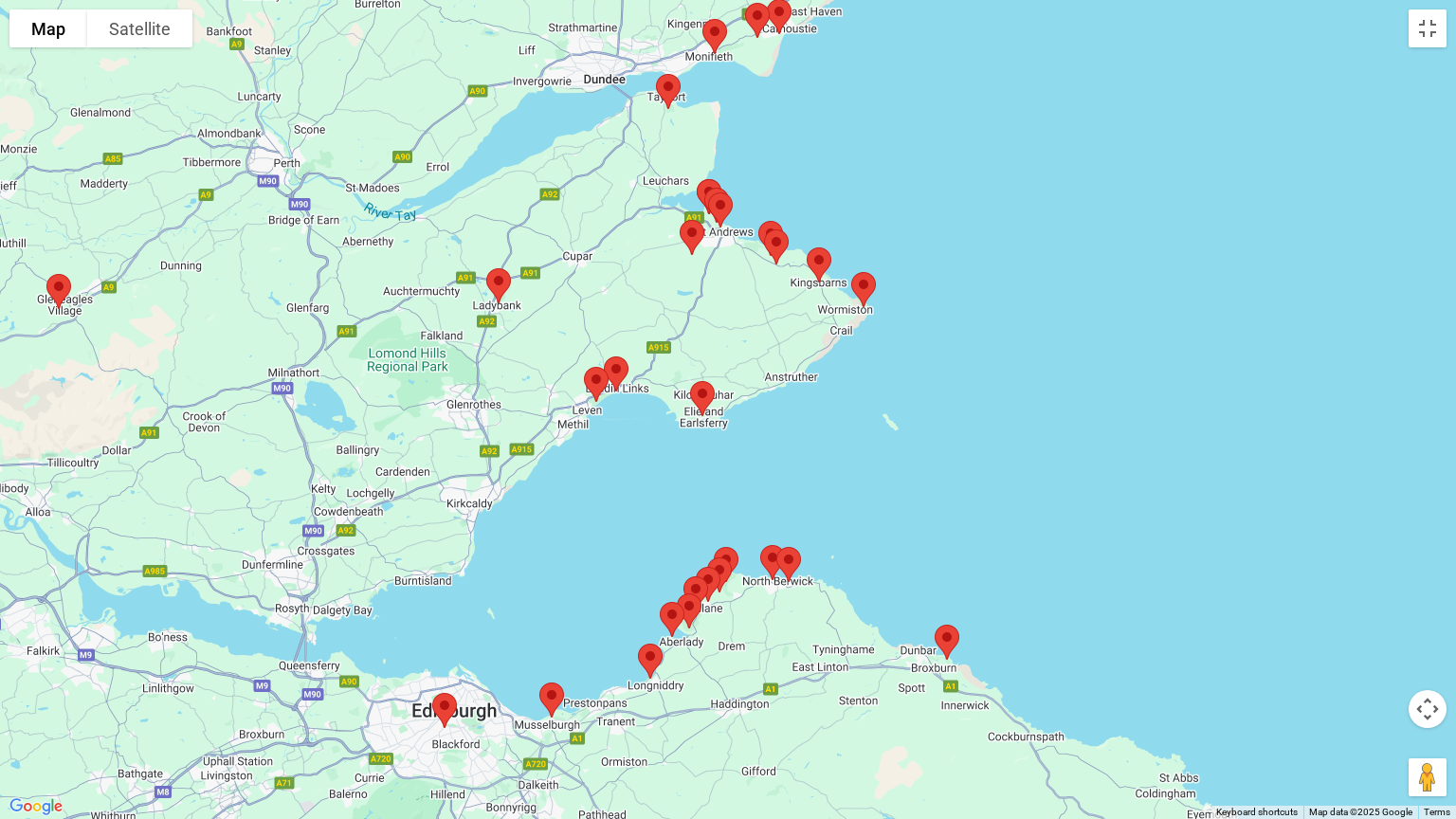 click at bounding box center [776, 246] 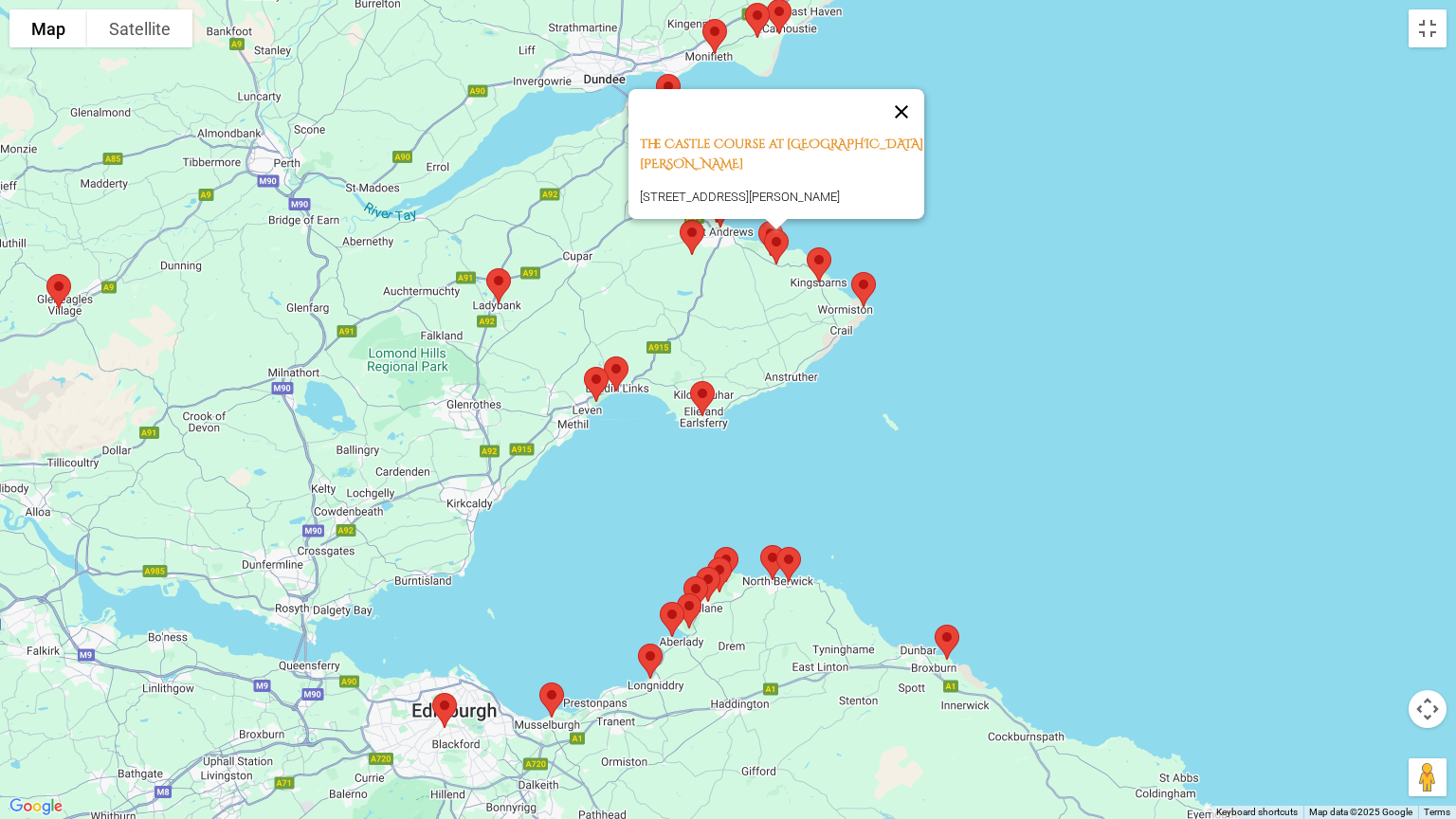 click at bounding box center (901, 112) 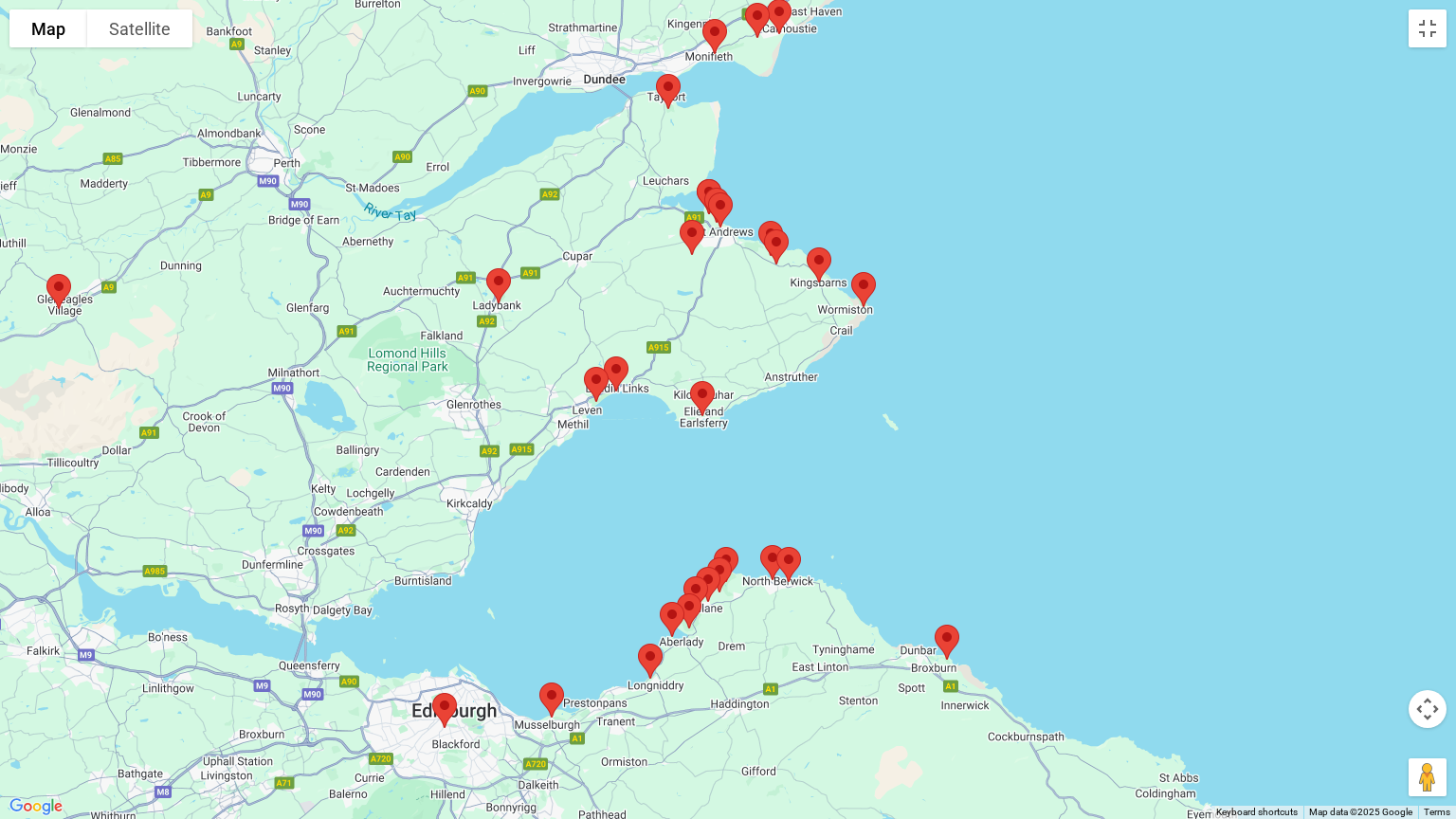 click at bounding box center (771, 238) 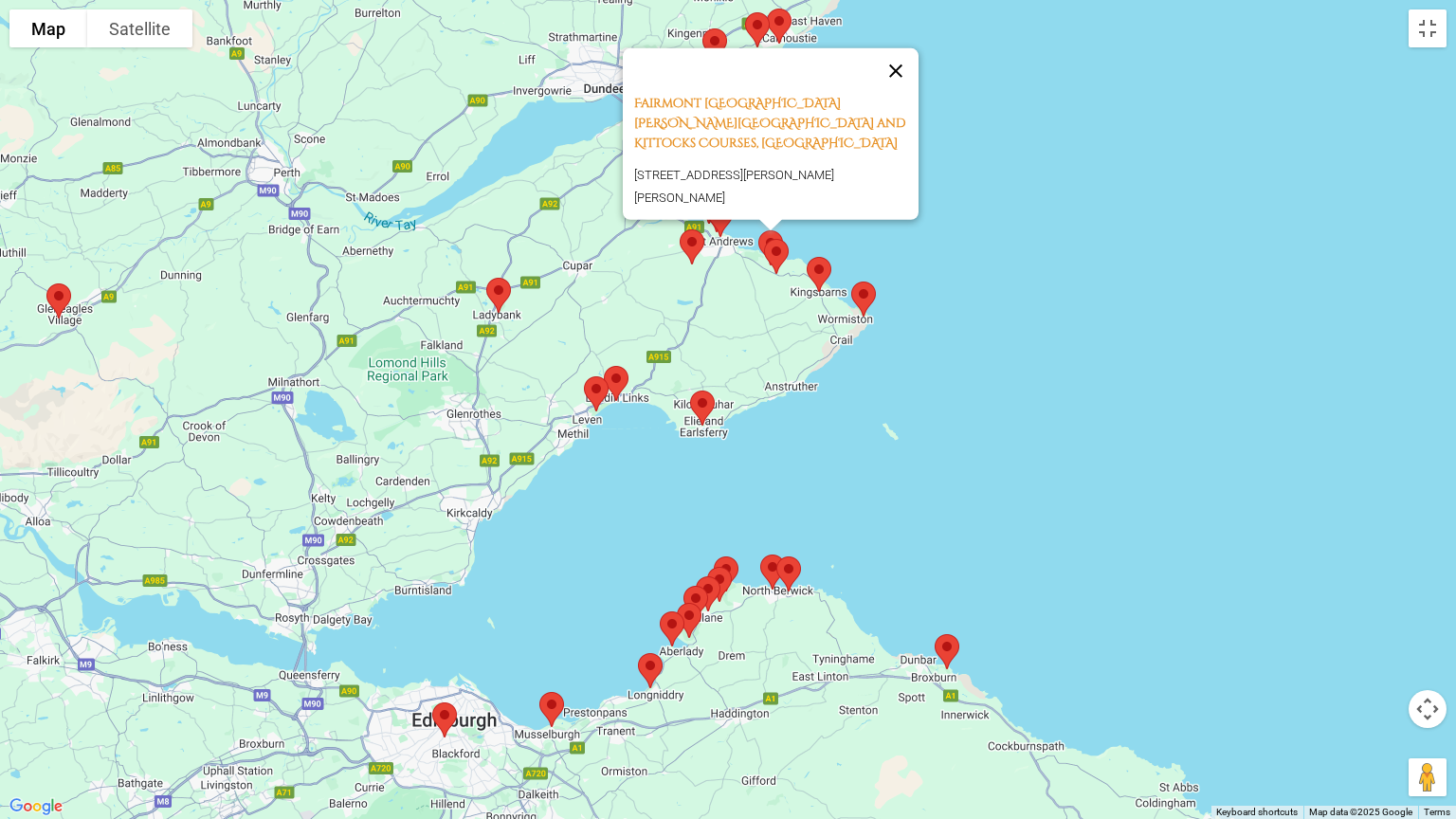 click at bounding box center [896, 71] 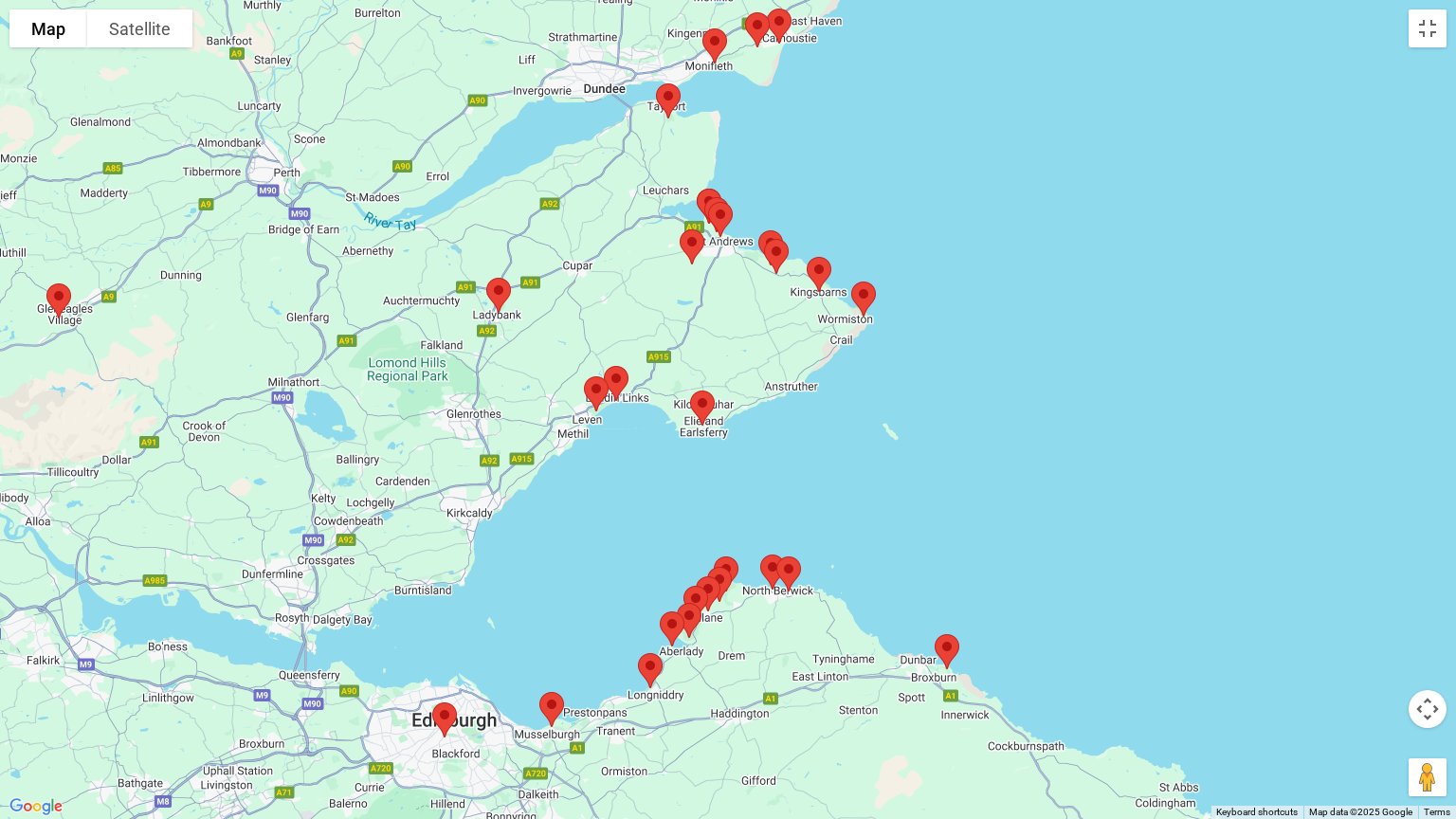 click at bounding box center [668, 100] 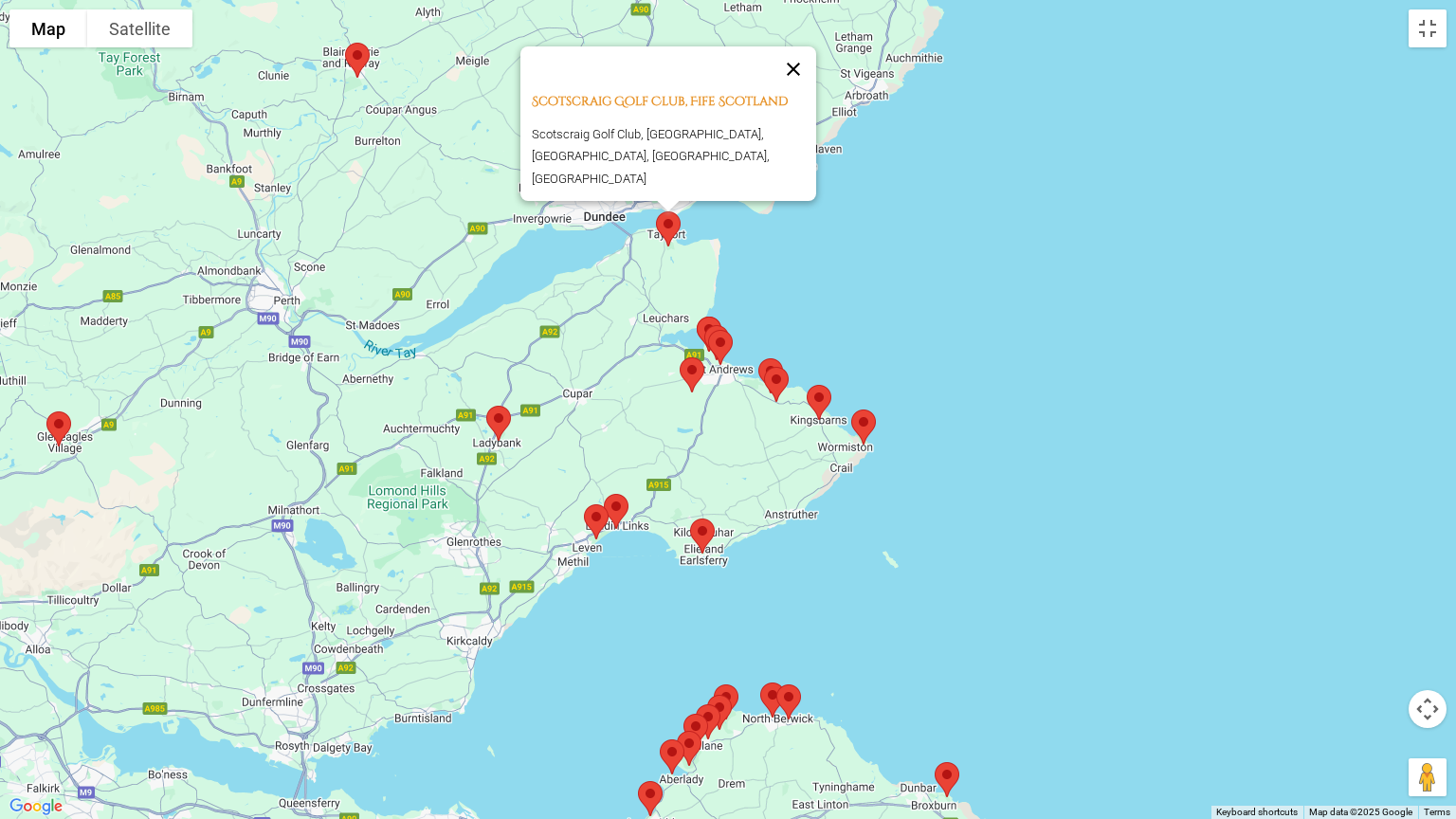 click at bounding box center [793, 69] 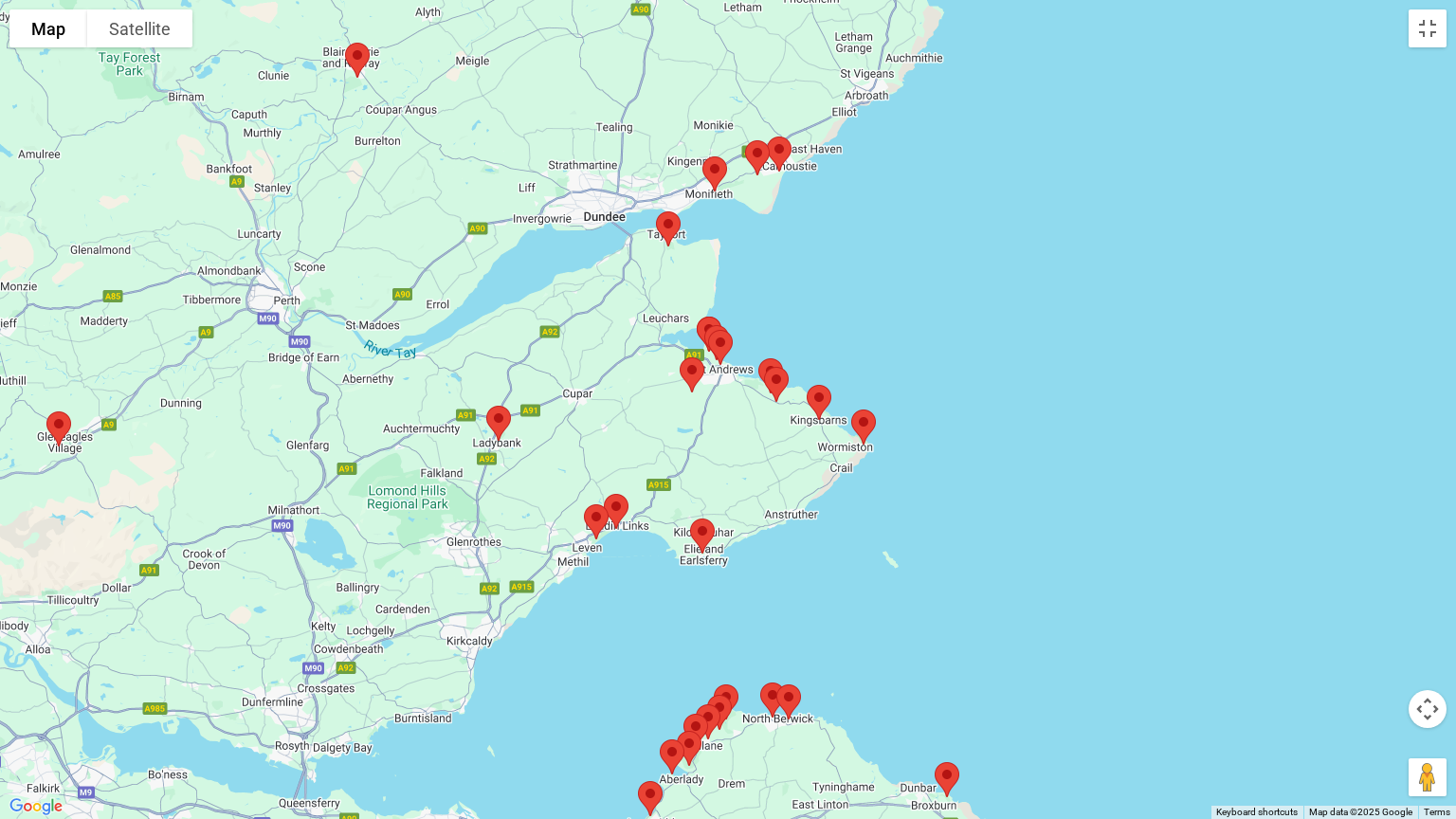 click at bounding box center (692, 374) 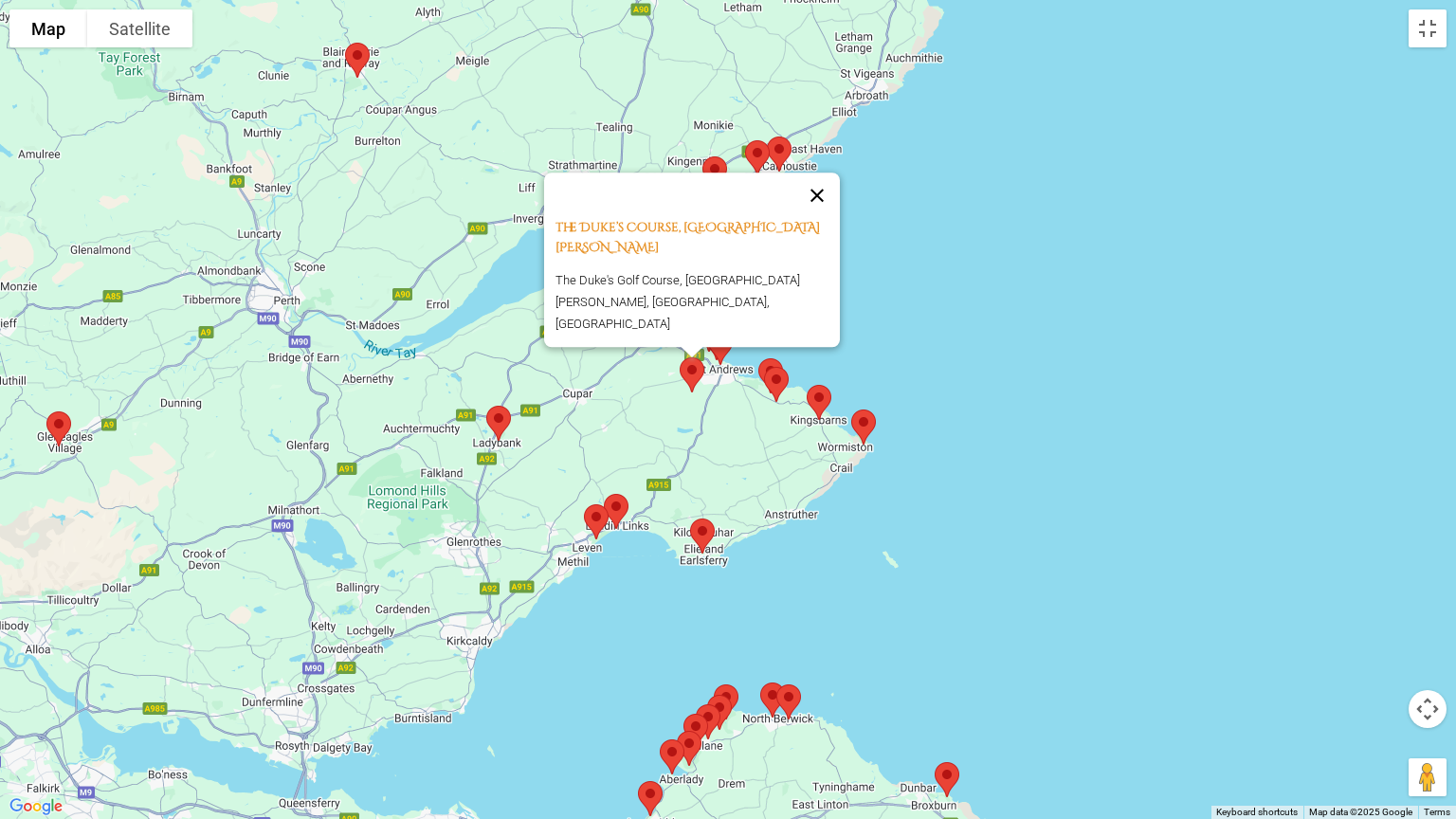 click at bounding box center [817, 195] 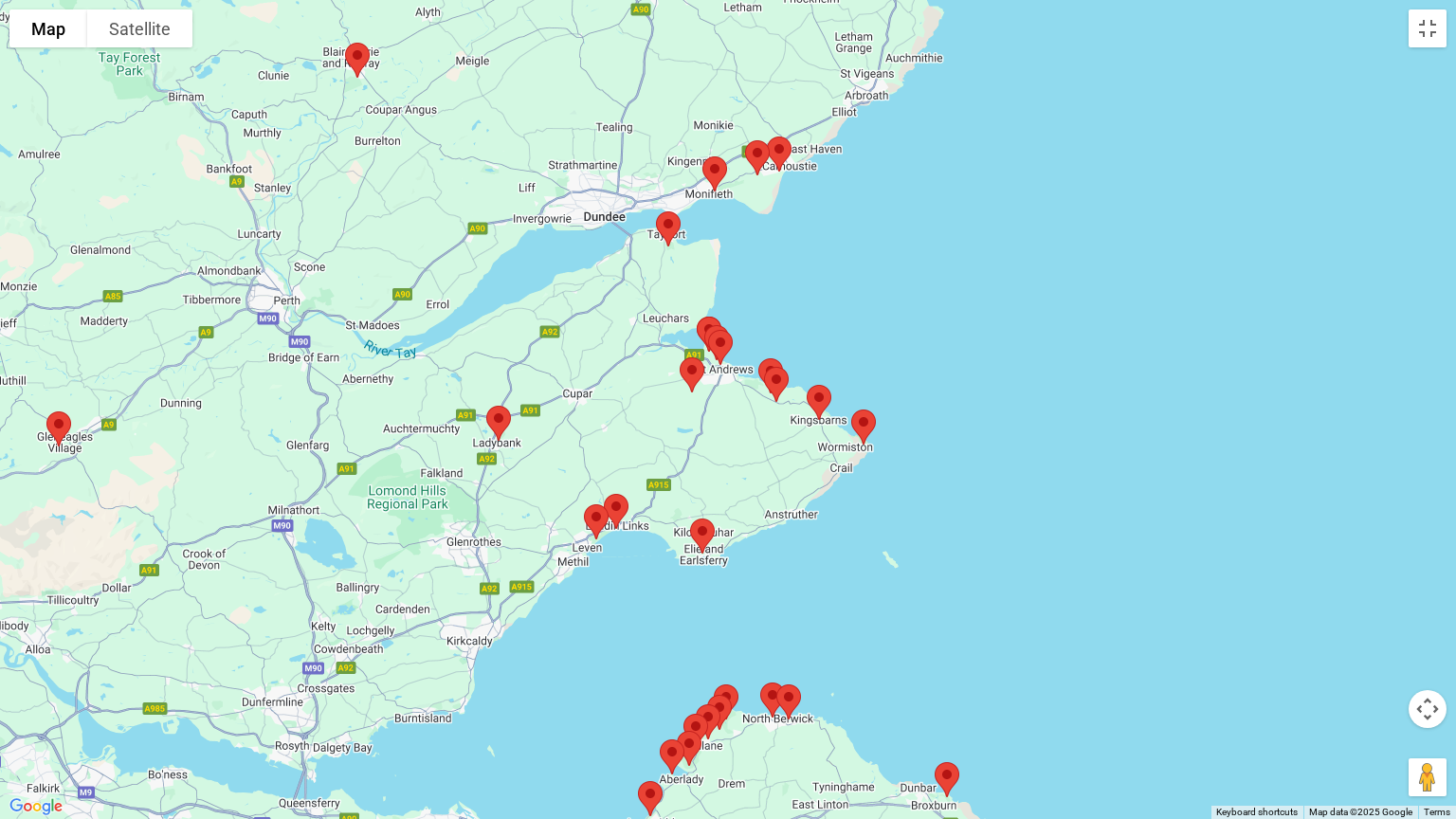 click at bounding box center [616, 511] 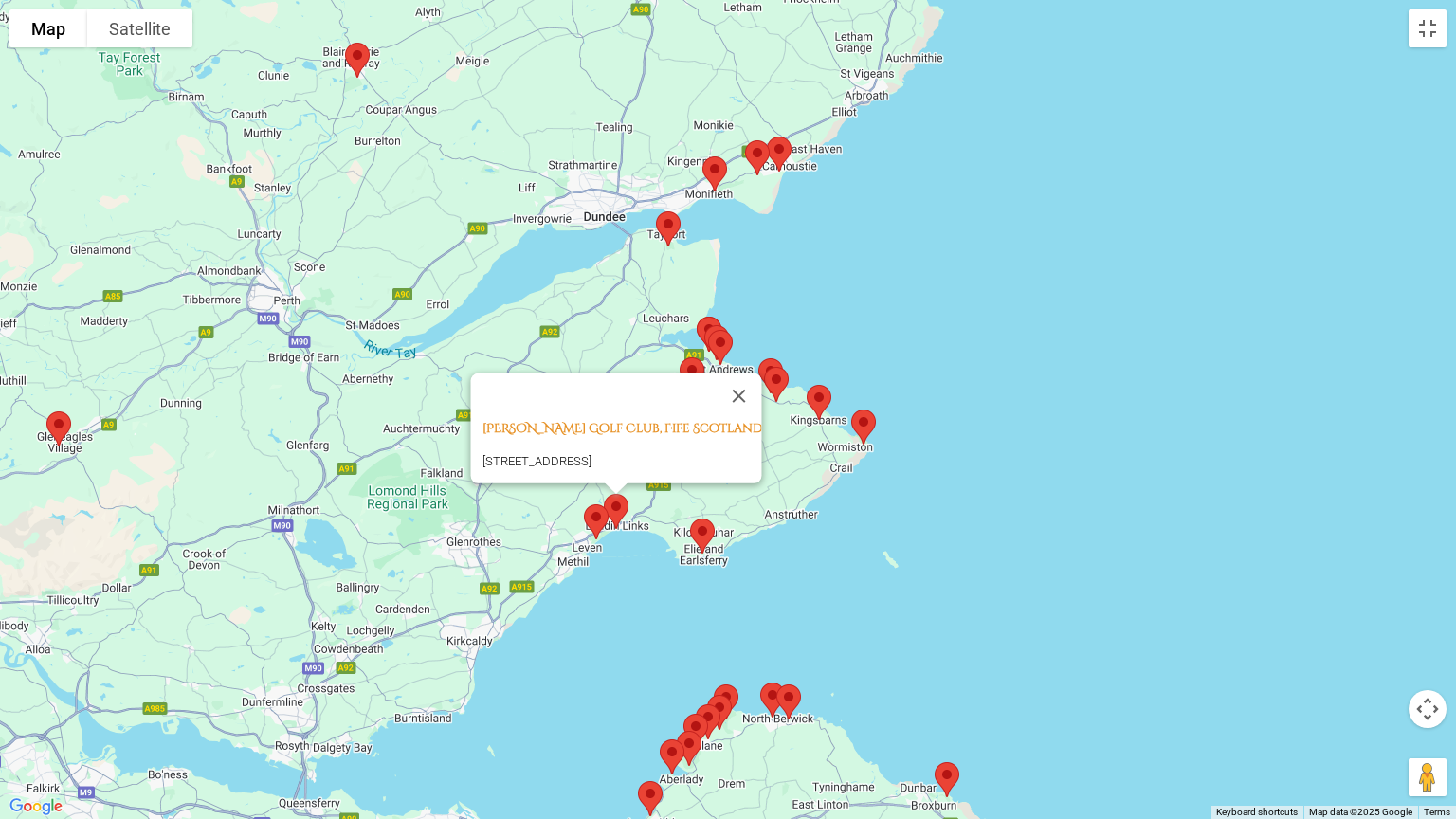 click at bounding box center (596, 521) 